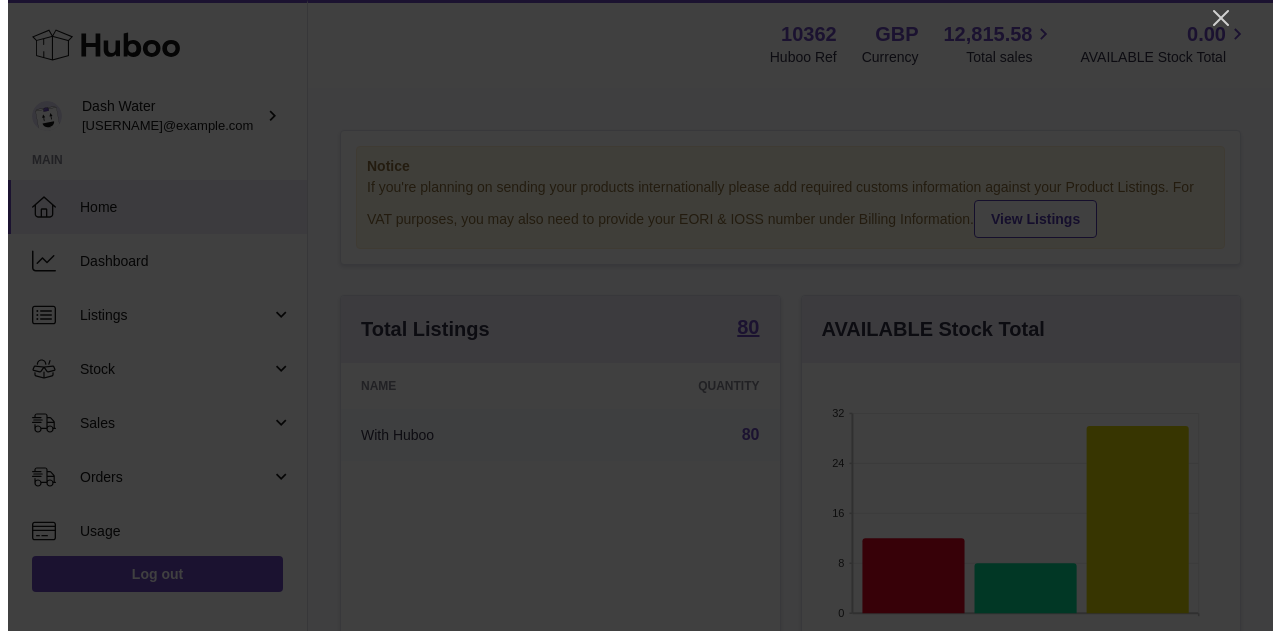 scroll, scrollTop: 0, scrollLeft: 0, axis: both 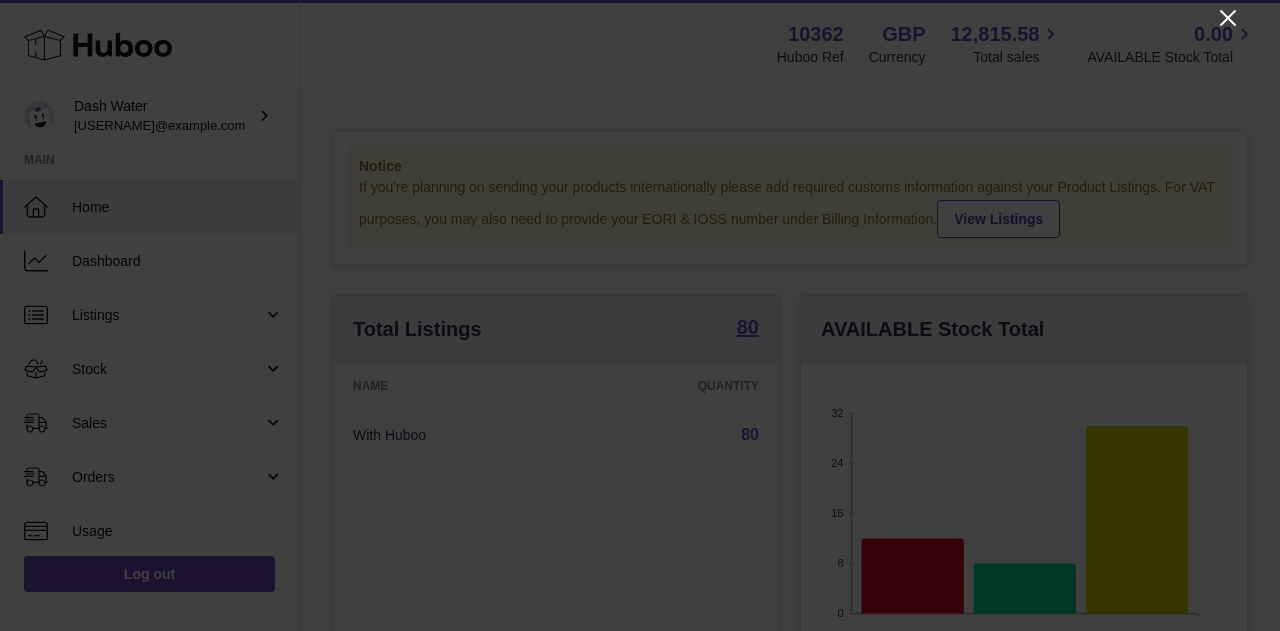 click 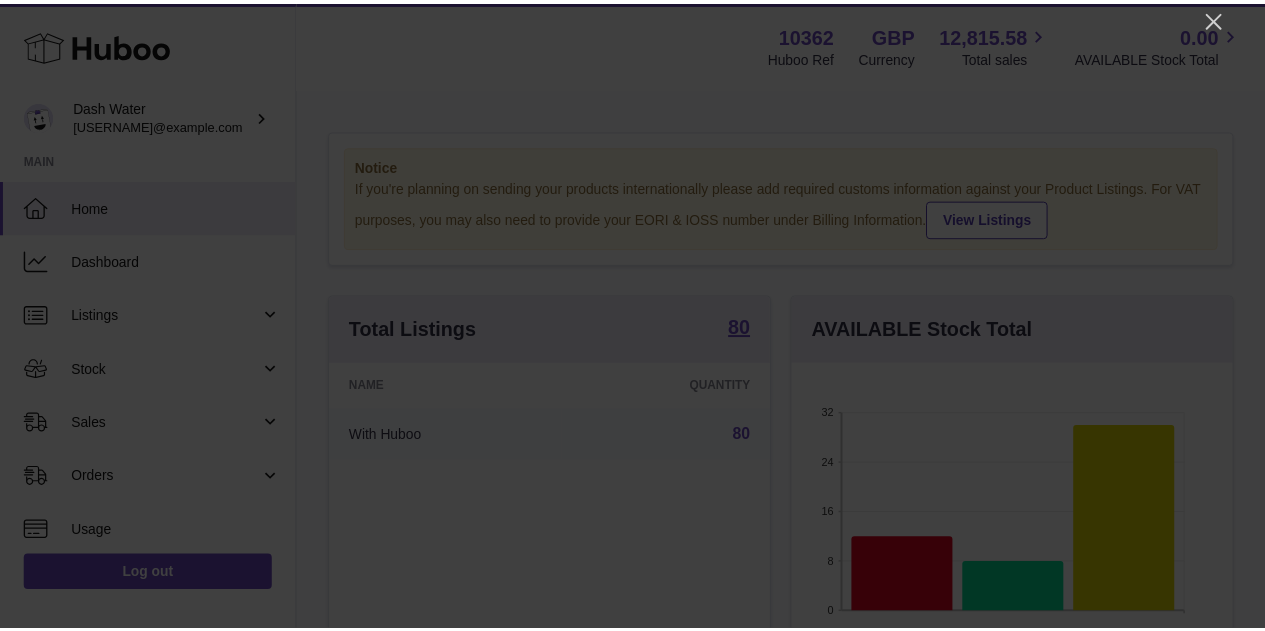 scroll, scrollTop: 312, scrollLeft: 438, axis: both 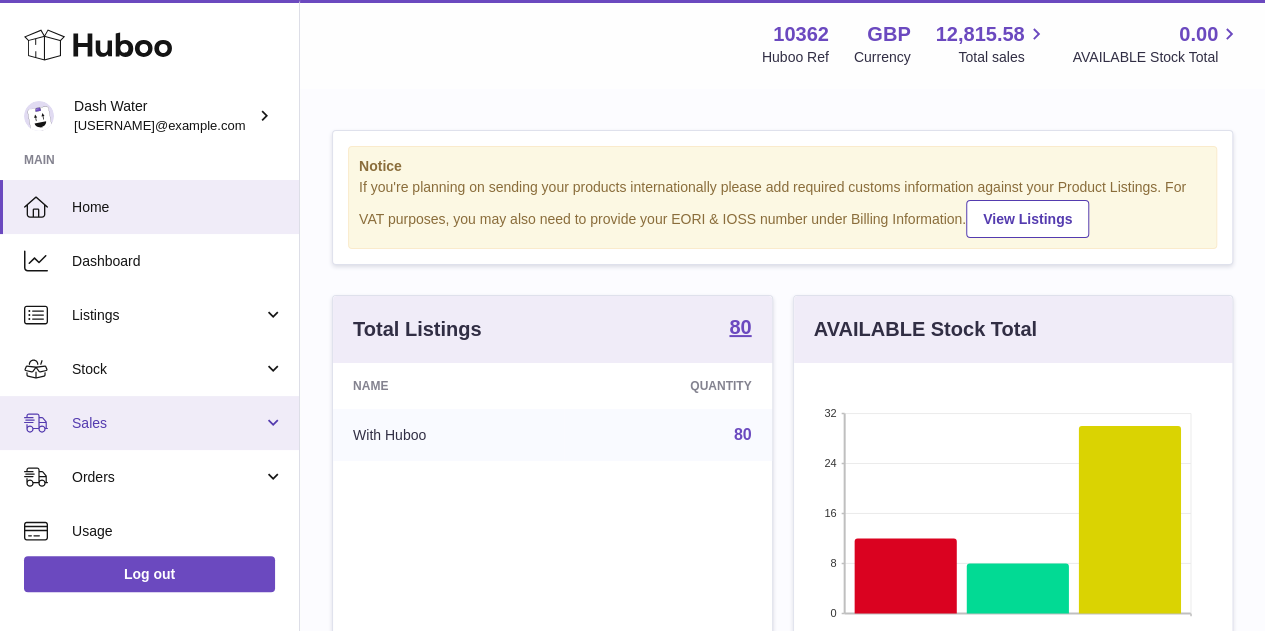 drag, startPoint x: 89, startPoint y: 402, endPoint x: 104, endPoint y: 426, distance: 28.301943 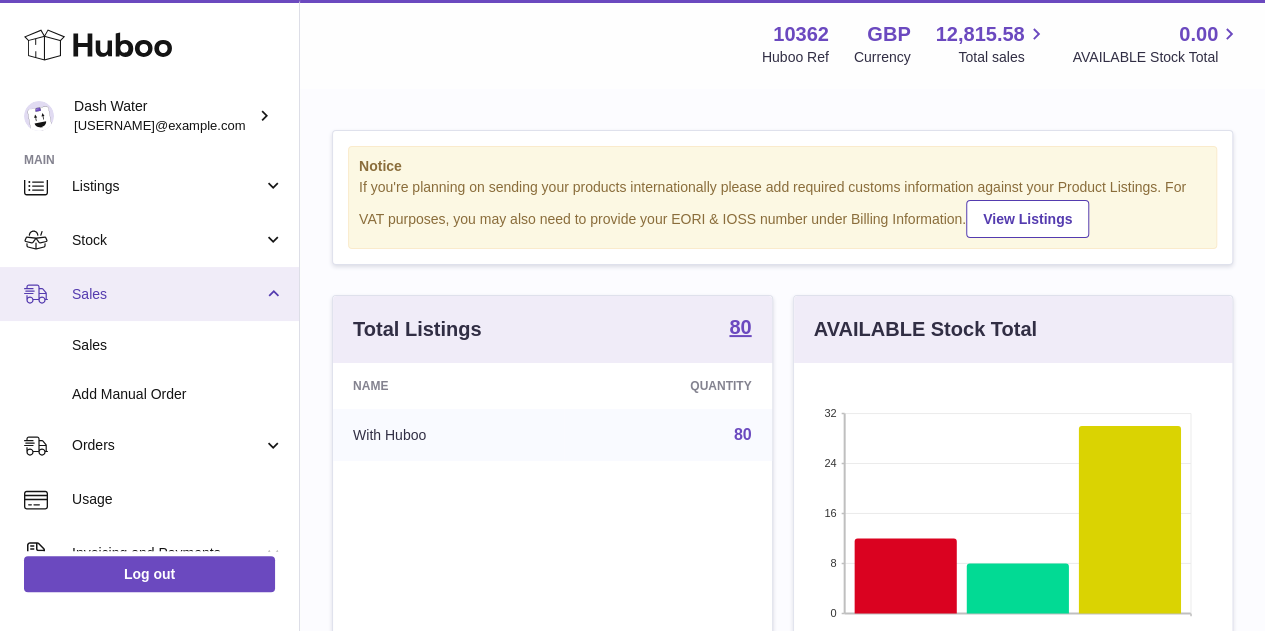 scroll, scrollTop: 200, scrollLeft: 0, axis: vertical 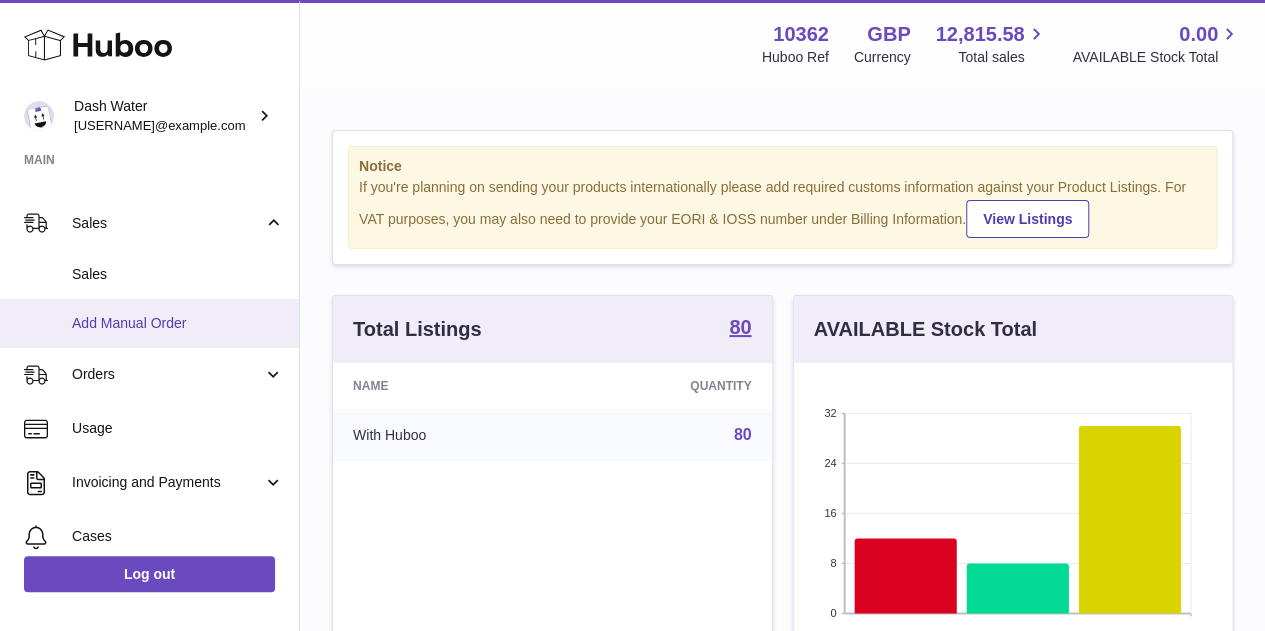 click on "Add Manual Order" at bounding box center [178, 323] 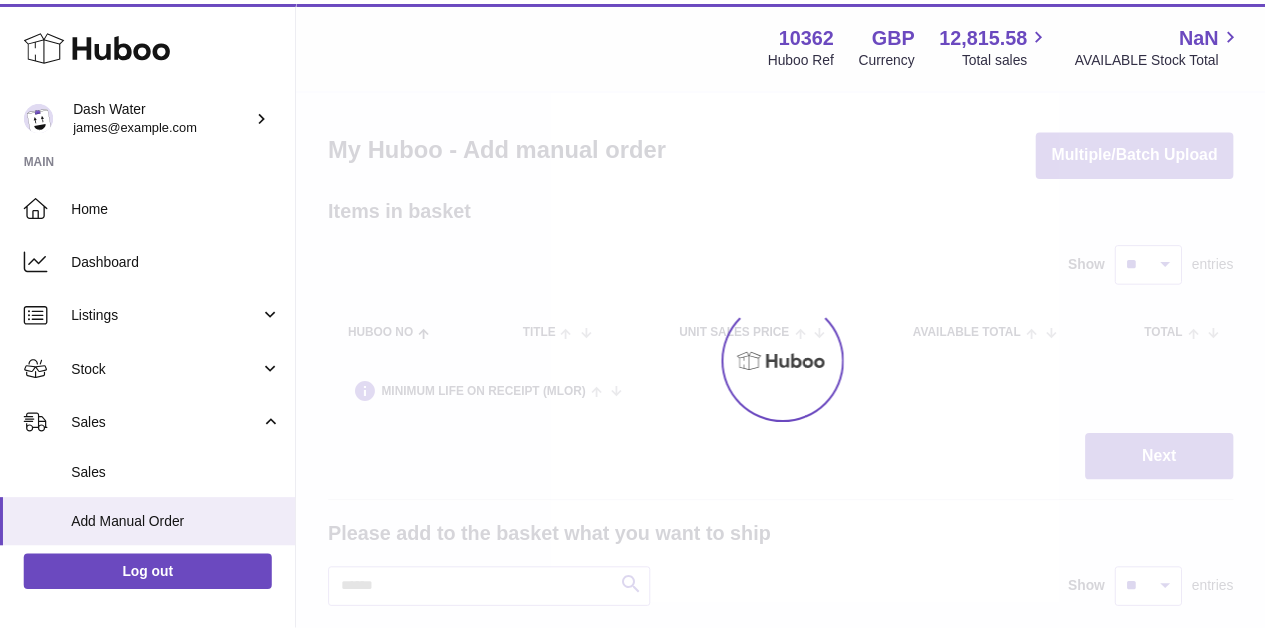 scroll, scrollTop: 0, scrollLeft: 0, axis: both 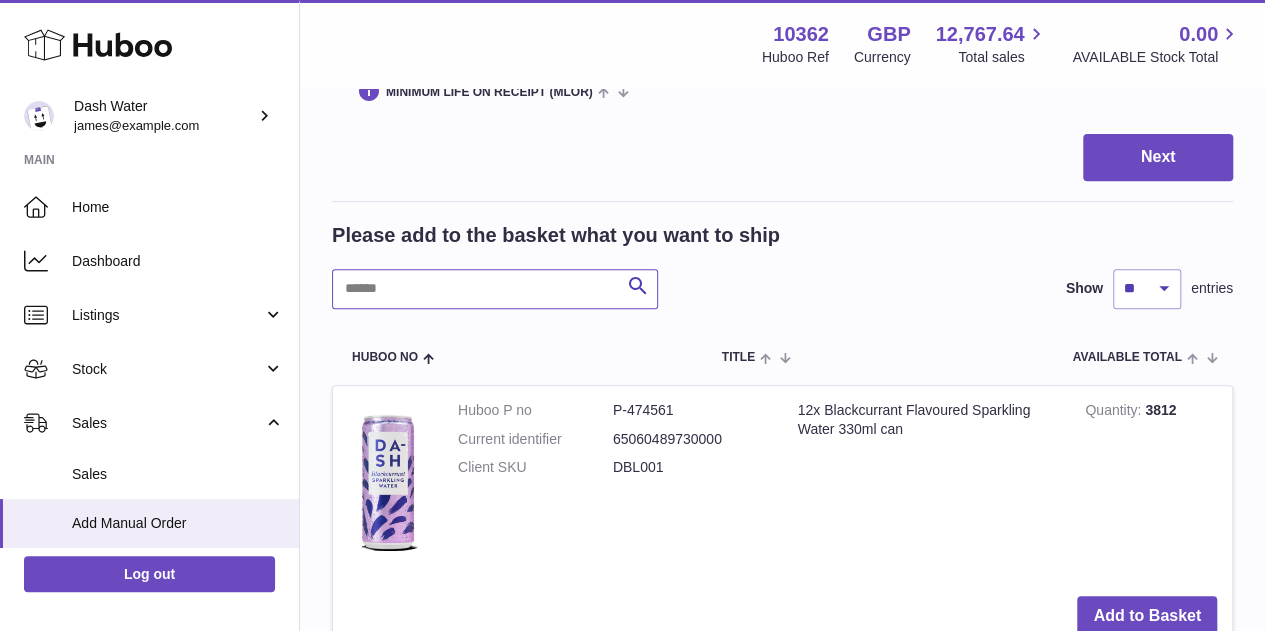 click at bounding box center (495, 289) 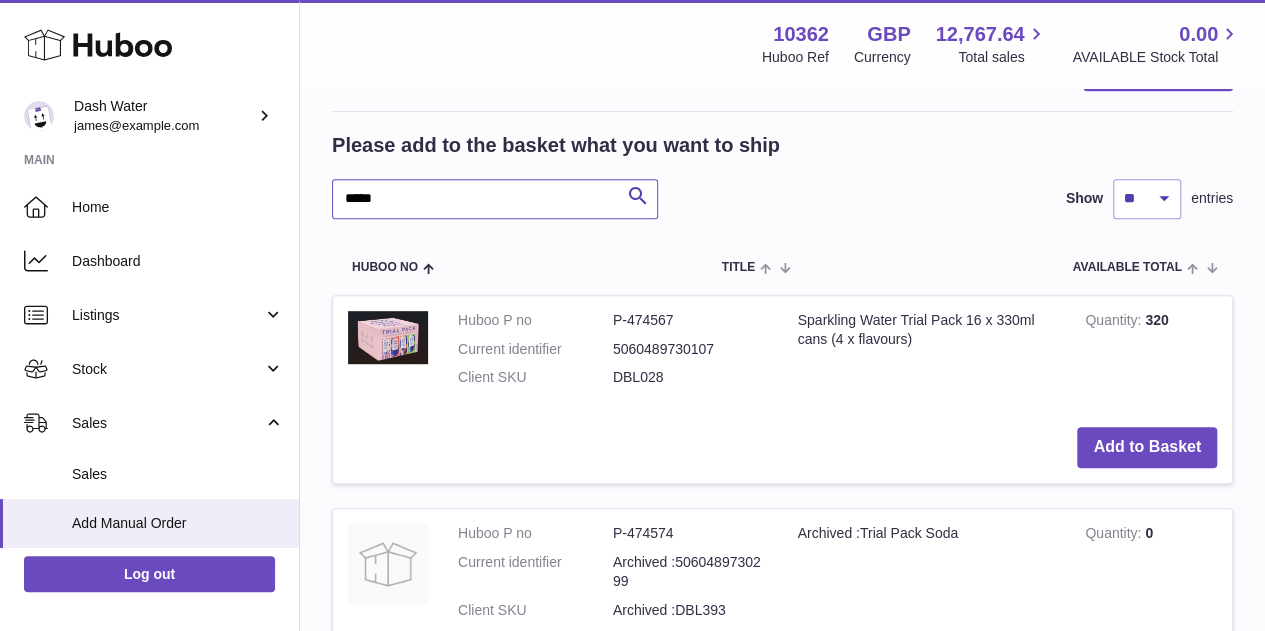 scroll, scrollTop: 500, scrollLeft: 0, axis: vertical 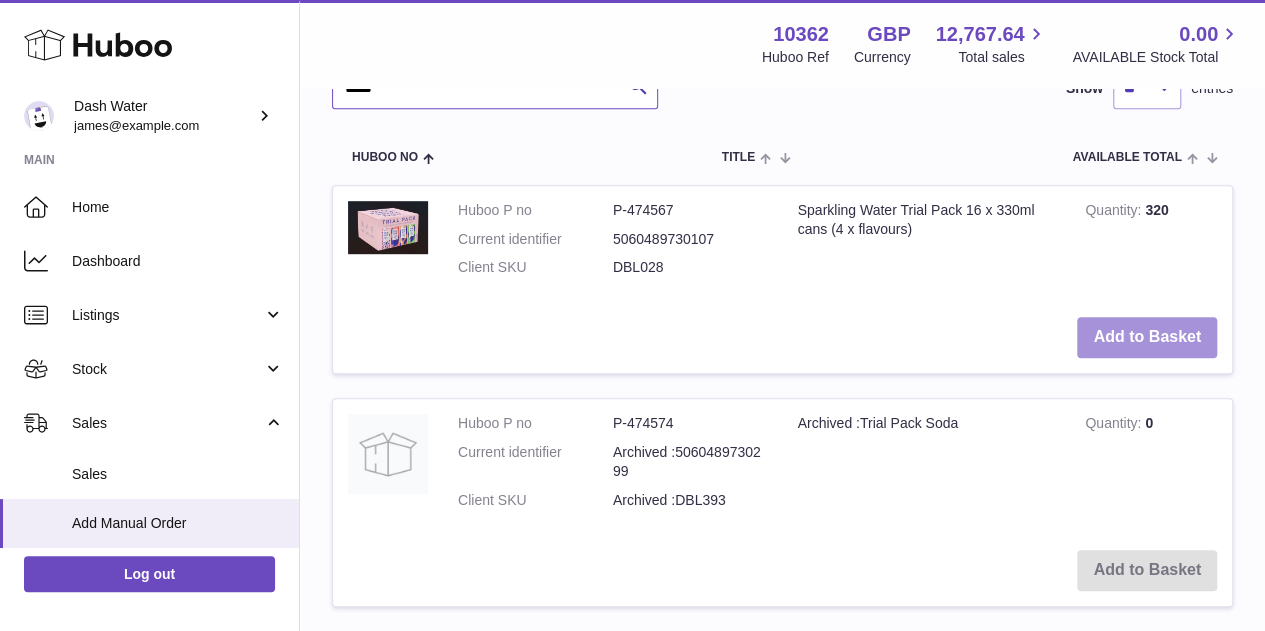 type on "*****" 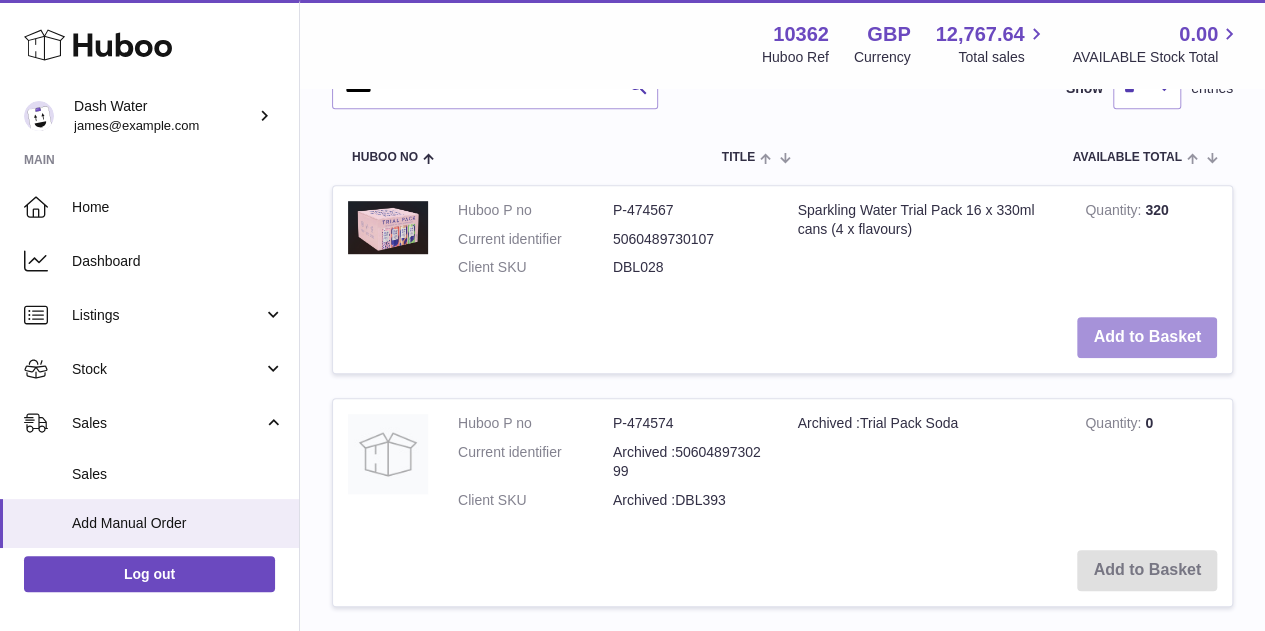 click on "Add to Basket" at bounding box center [1147, 337] 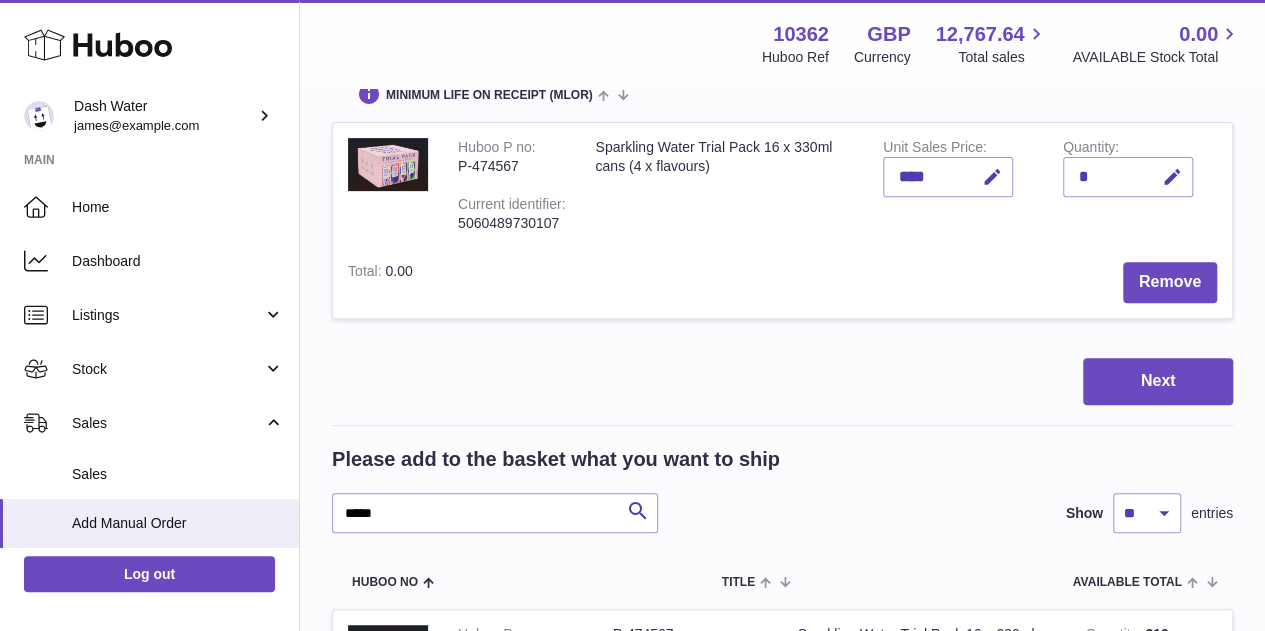 scroll, scrollTop: 123, scrollLeft: 0, axis: vertical 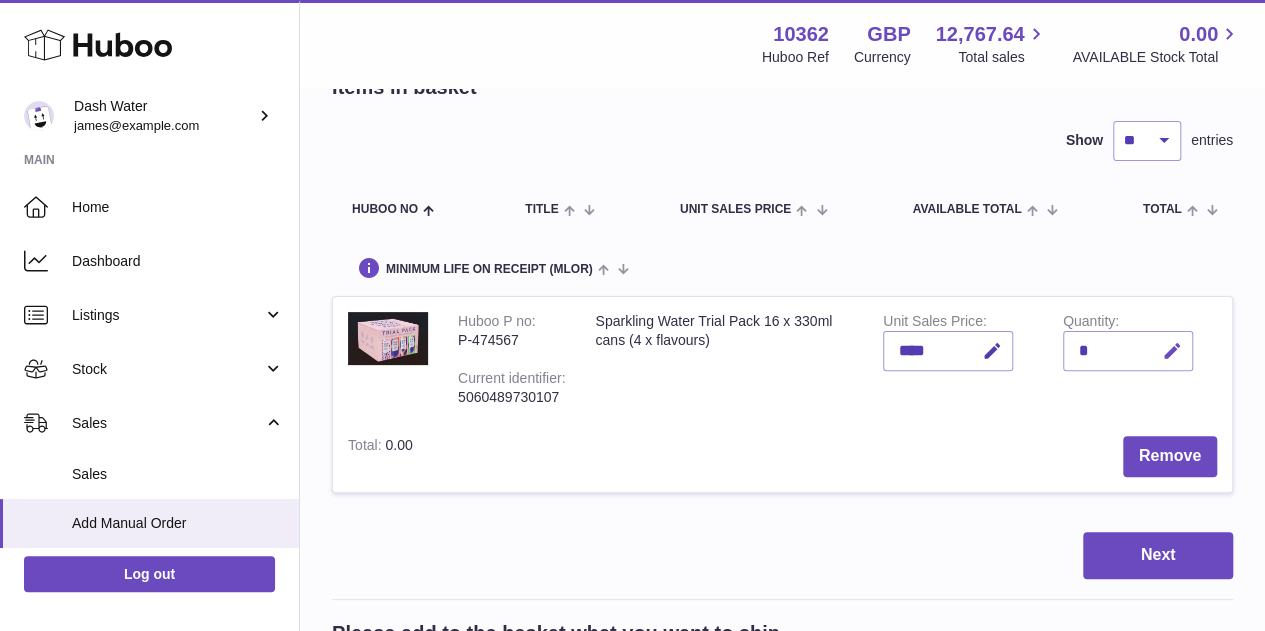 click at bounding box center [1172, 351] 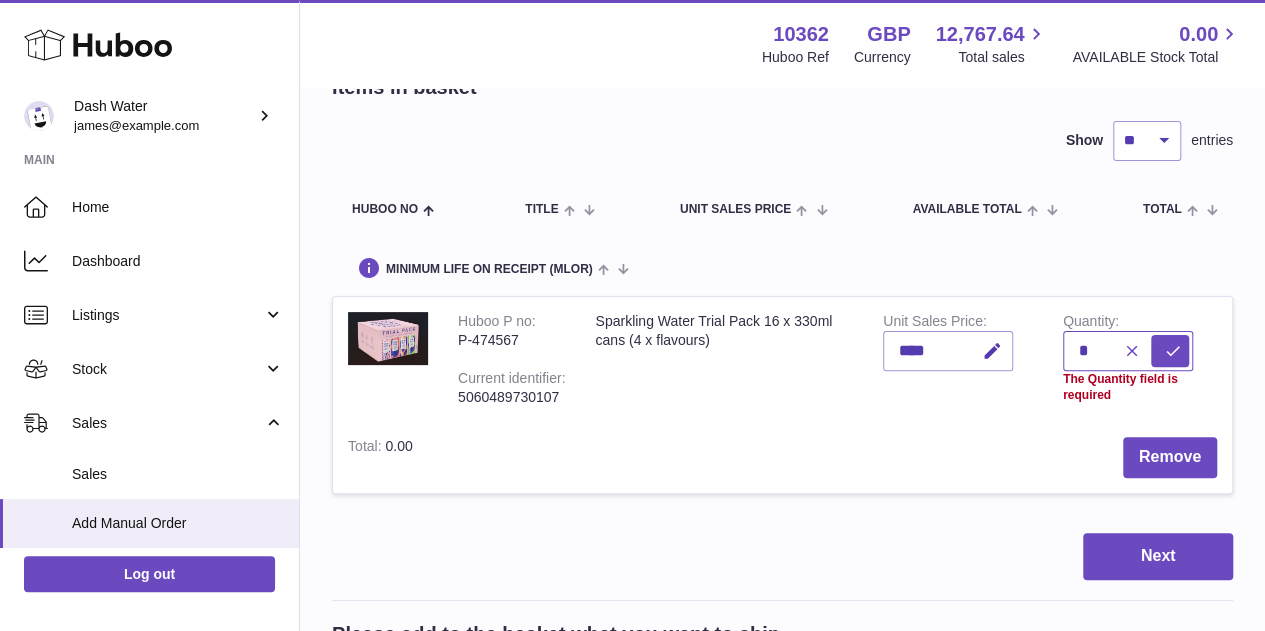 type on "*" 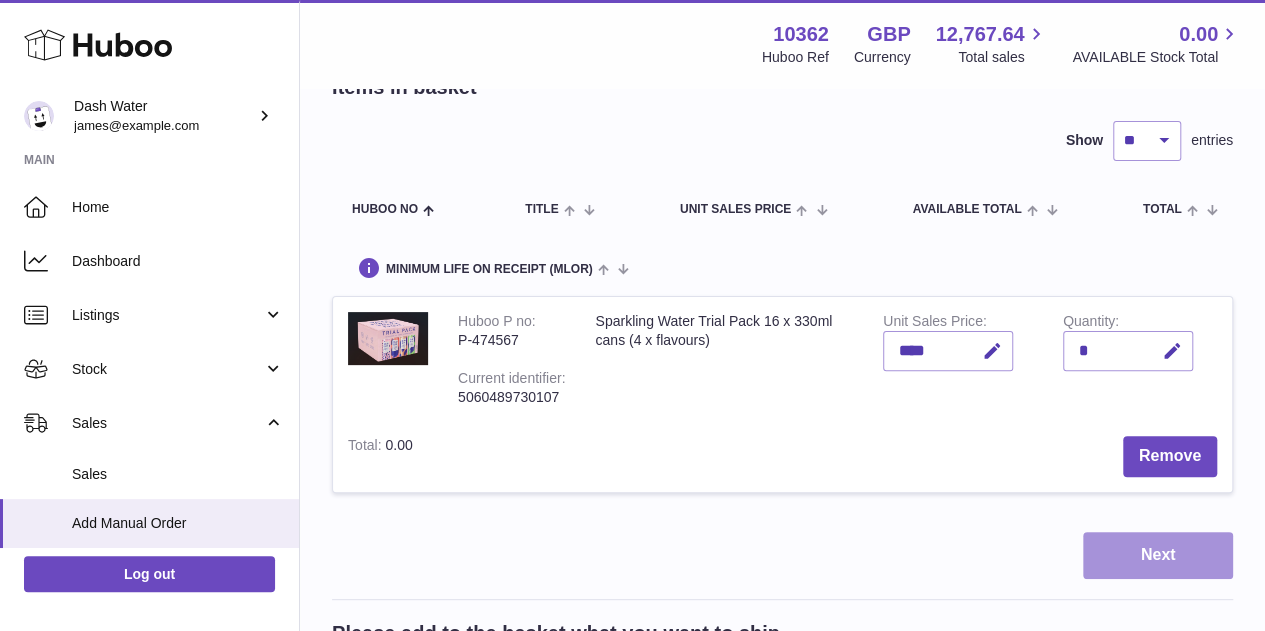 click on "Next" at bounding box center [1158, 555] 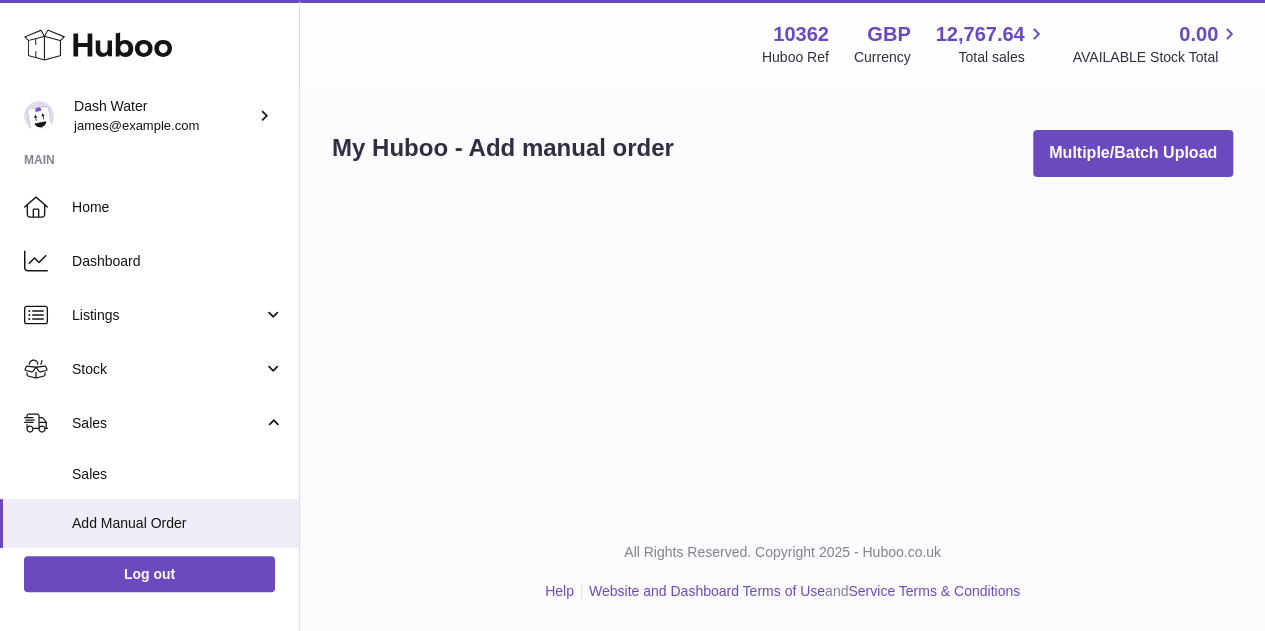scroll, scrollTop: 0, scrollLeft: 0, axis: both 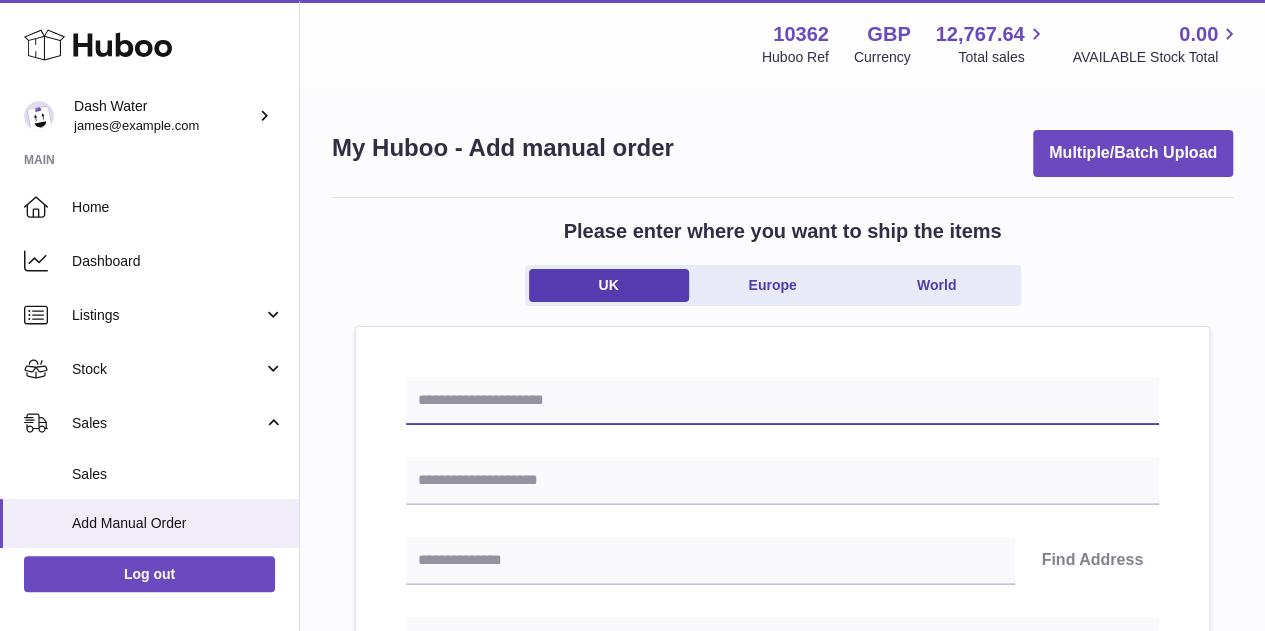click at bounding box center [782, 401] 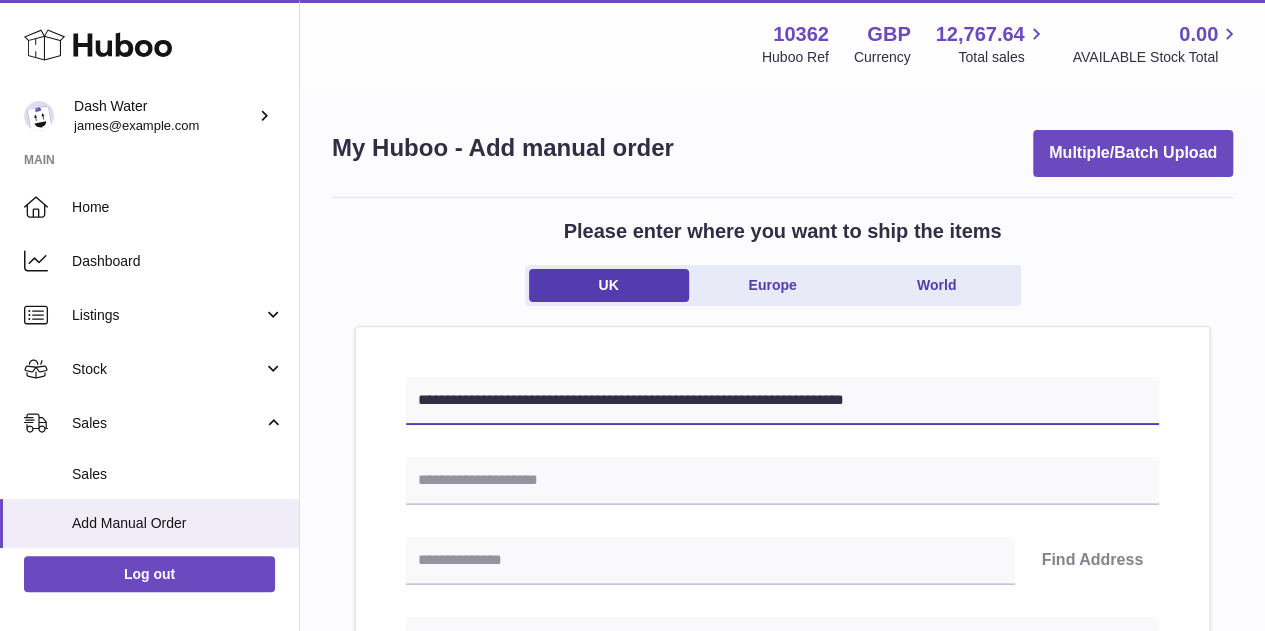 click on "**********" at bounding box center [782, 401] 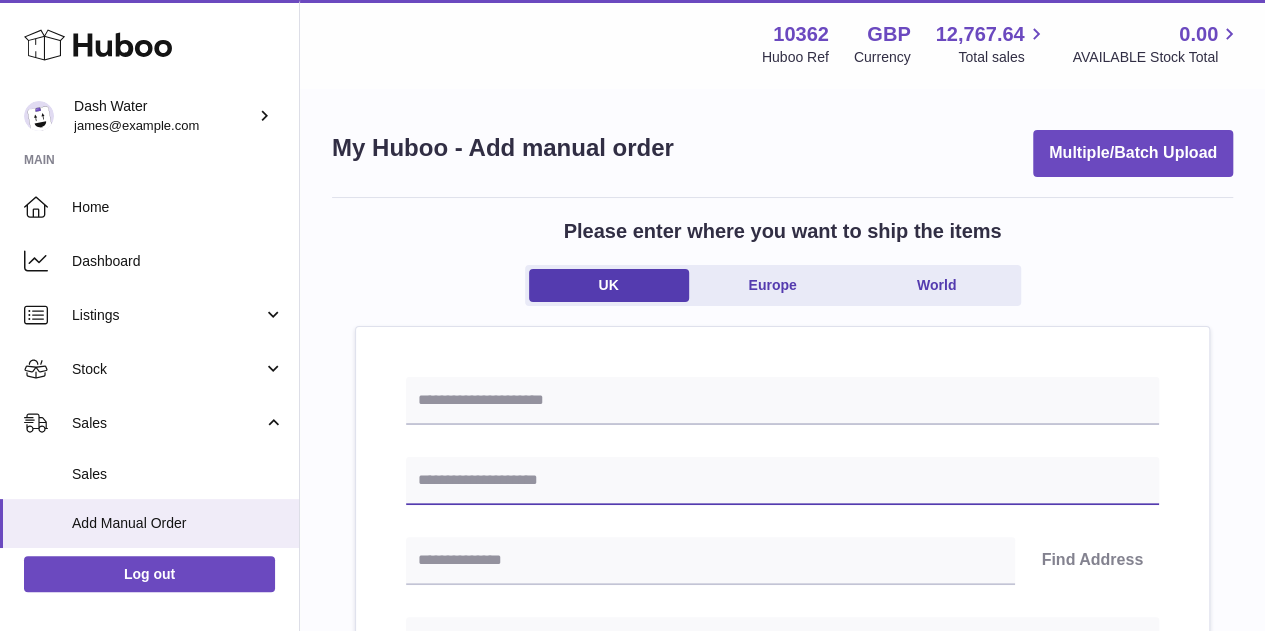 click at bounding box center [782, 481] 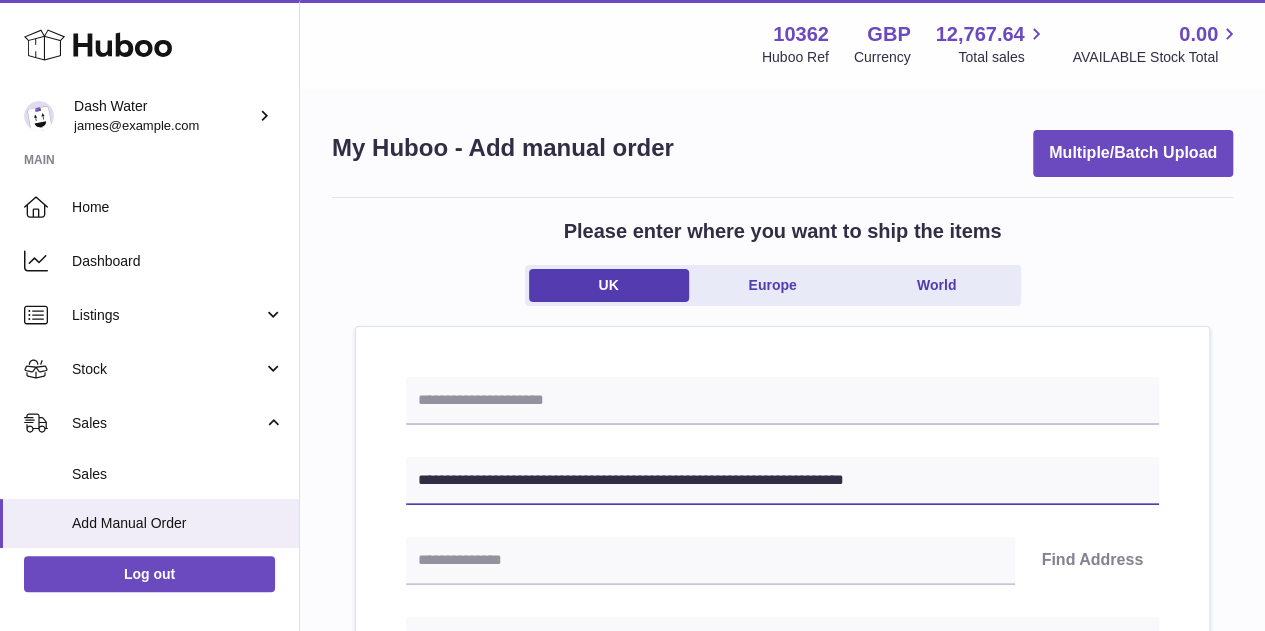click on "**********" at bounding box center [782, 481] 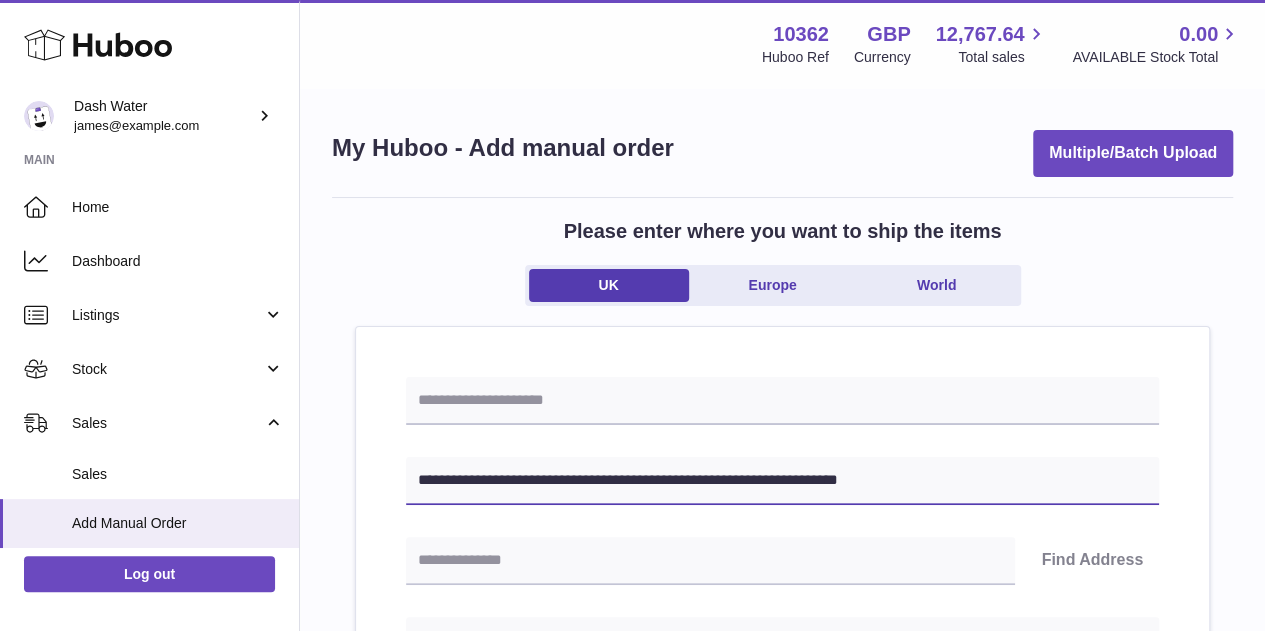 drag, startPoint x: 518, startPoint y: 477, endPoint x: 1243, endPoint y: 454, distance: 725.36475 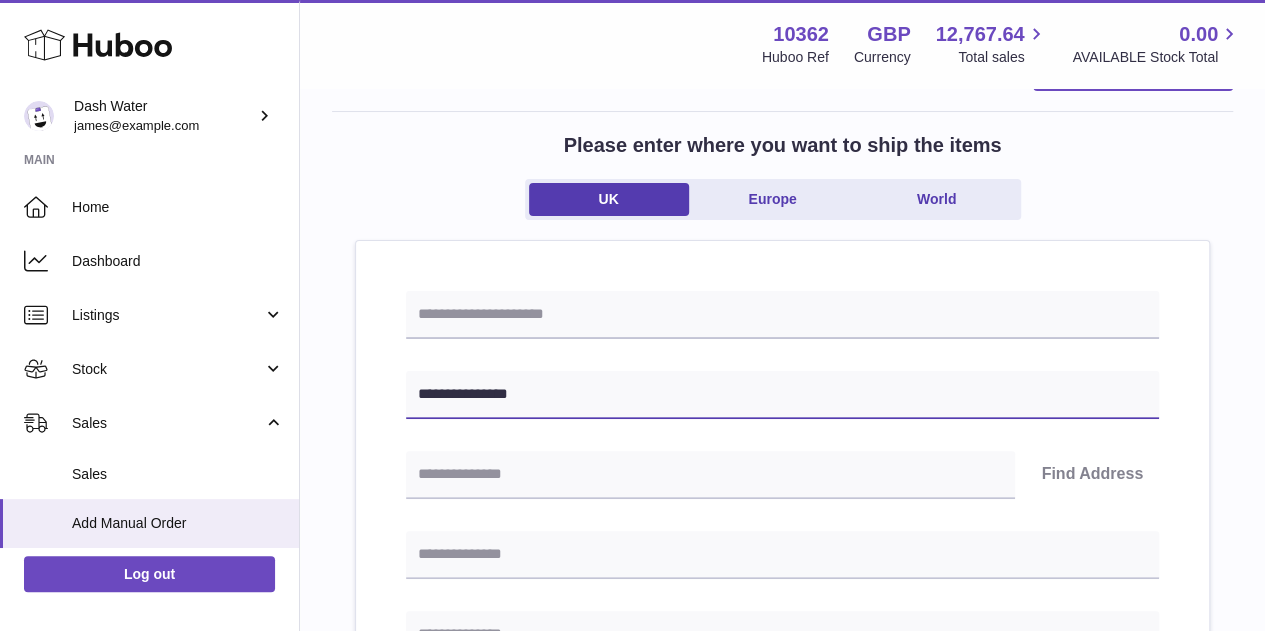 scroll, scrollTop: 200, scrollLeft: 0, axis: vertical 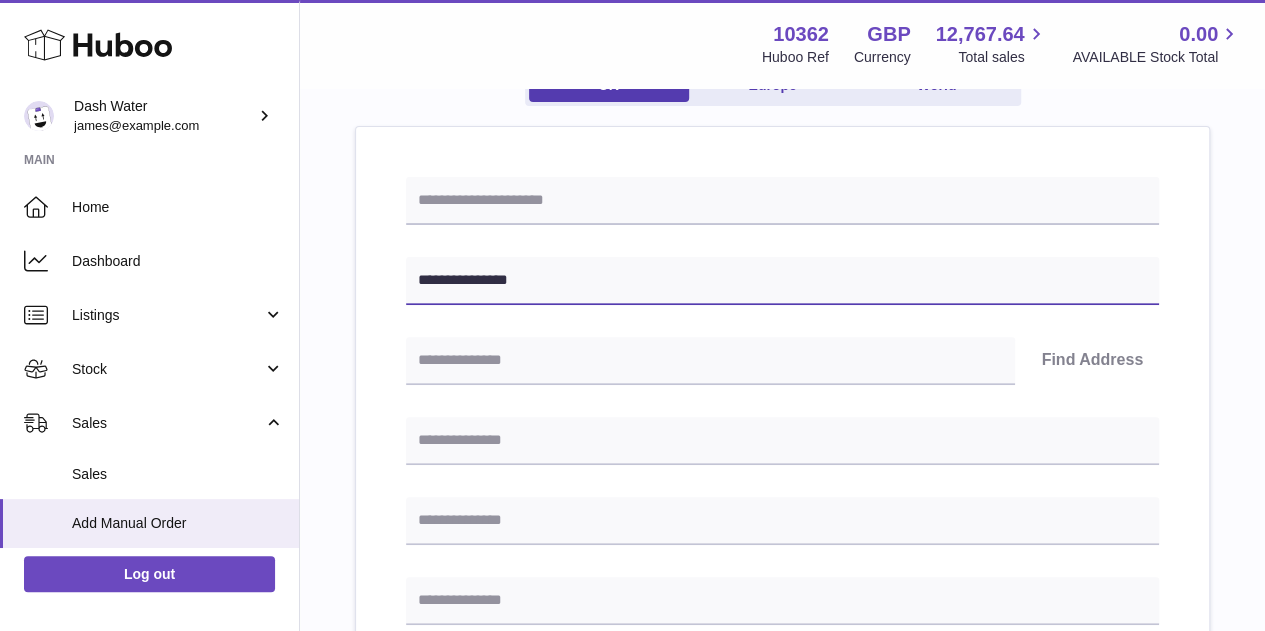 type on "**********" 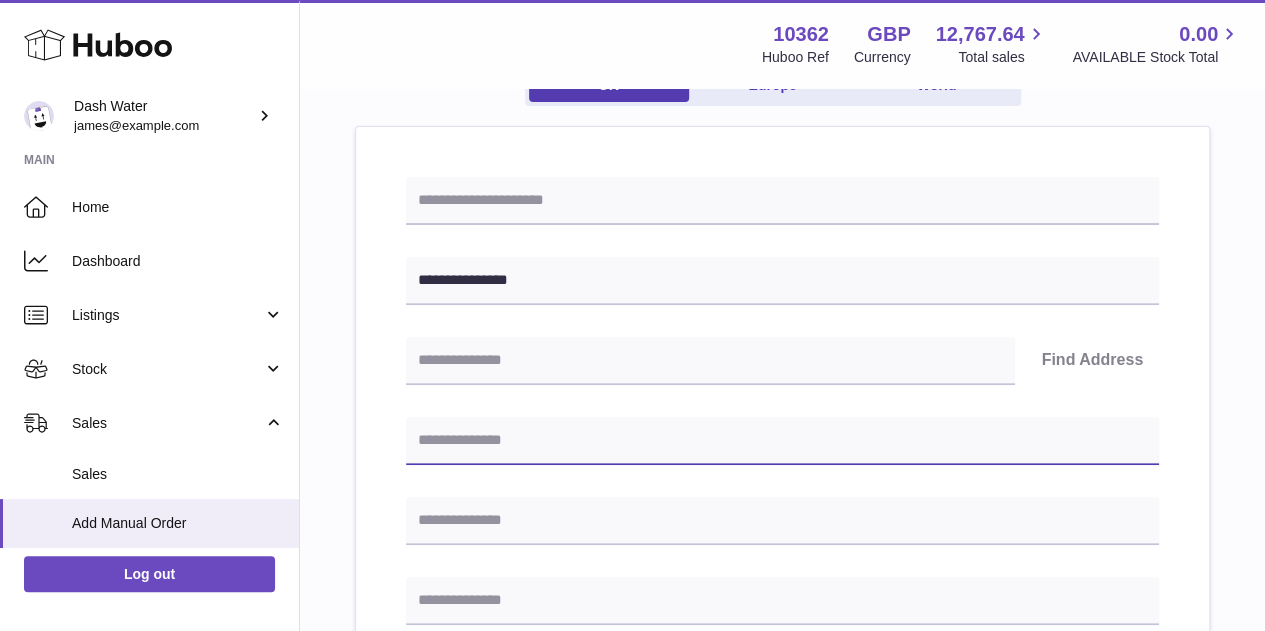 drag, startPoint x: 484, startPoint y: 439, endPoint x: 447, endPoint y: 442, distance: 37.12142 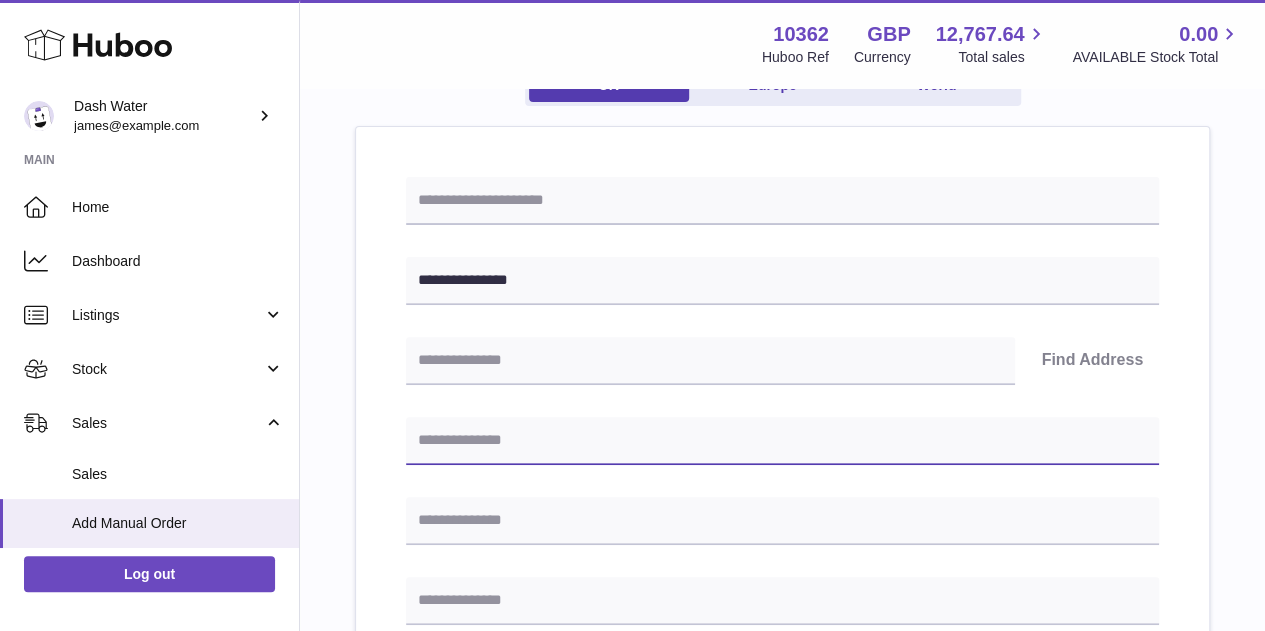 click at bounding box center (782, 441) 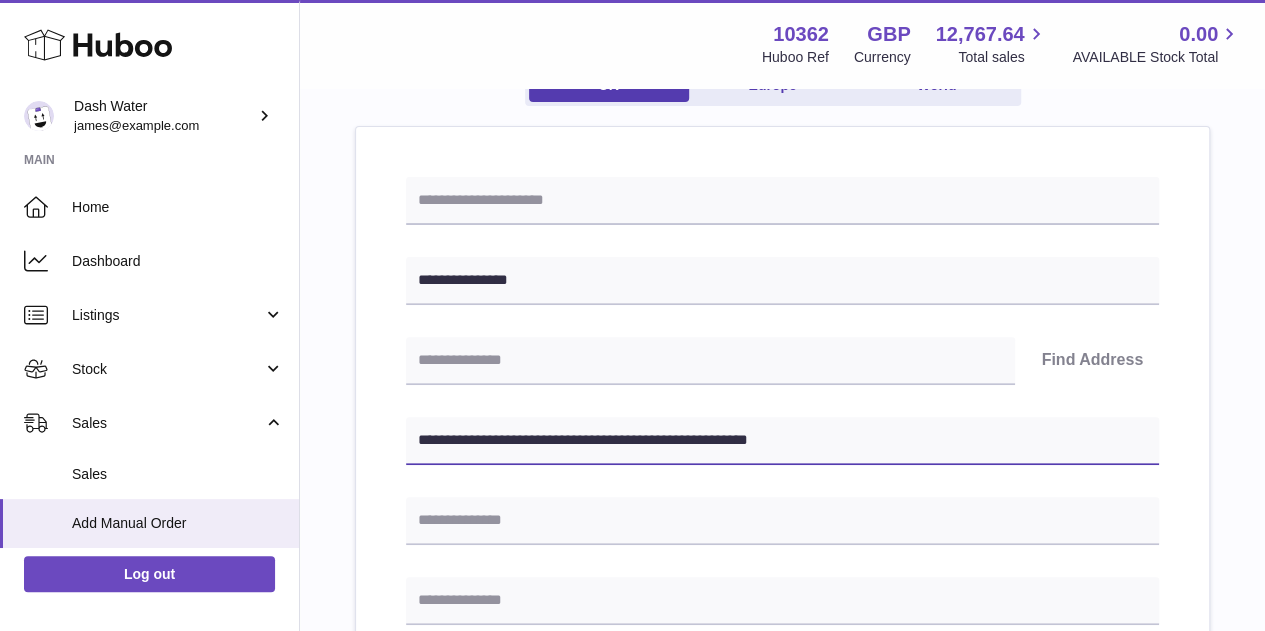 click on "**********" at bounding box center (782, 441) 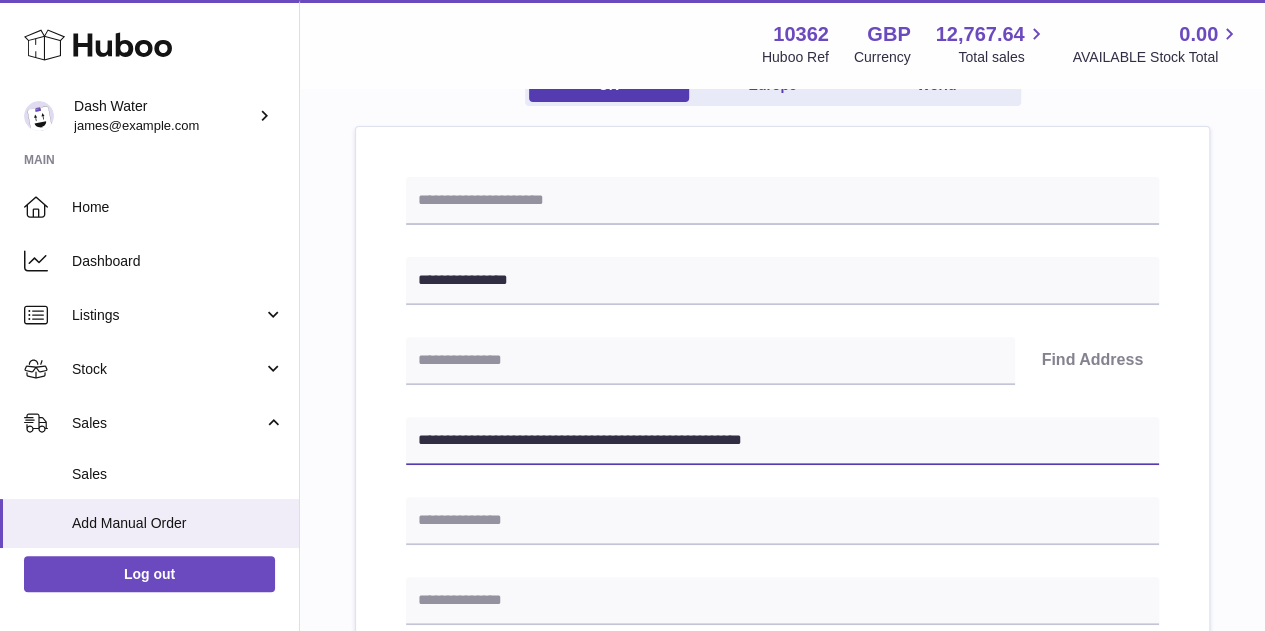 drag, startPoint x: 510, startPoint y: 441, endPoint x: 1061, endPoint y: 409, distance: 551.92847 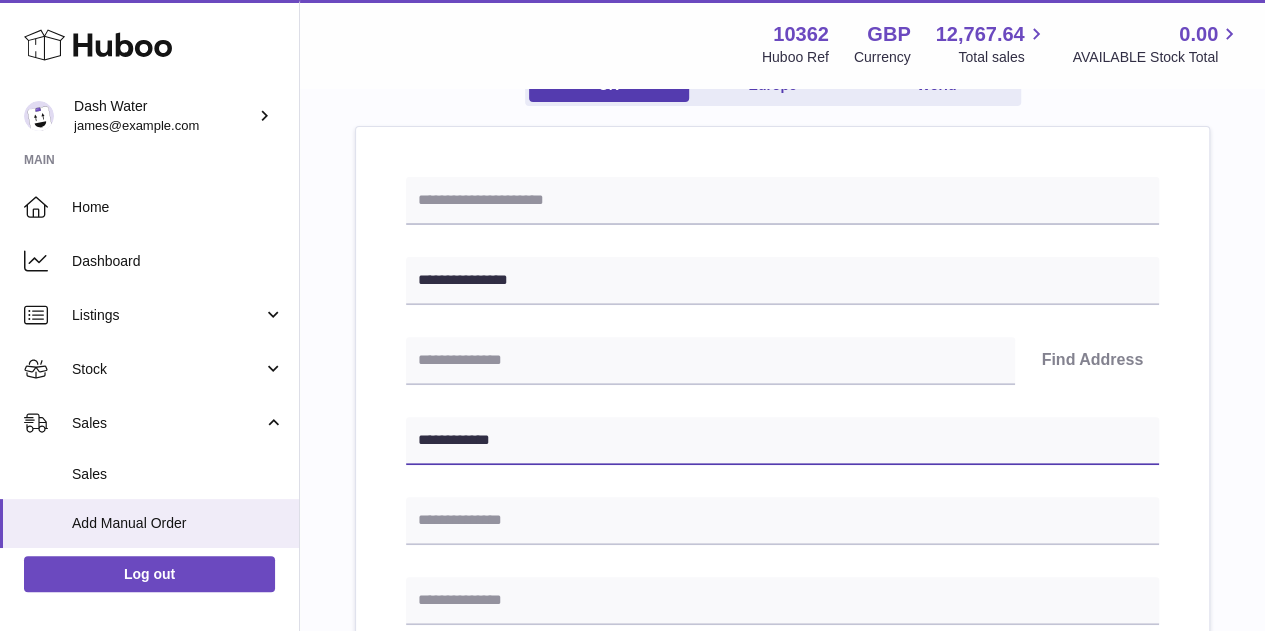 type on "**********" 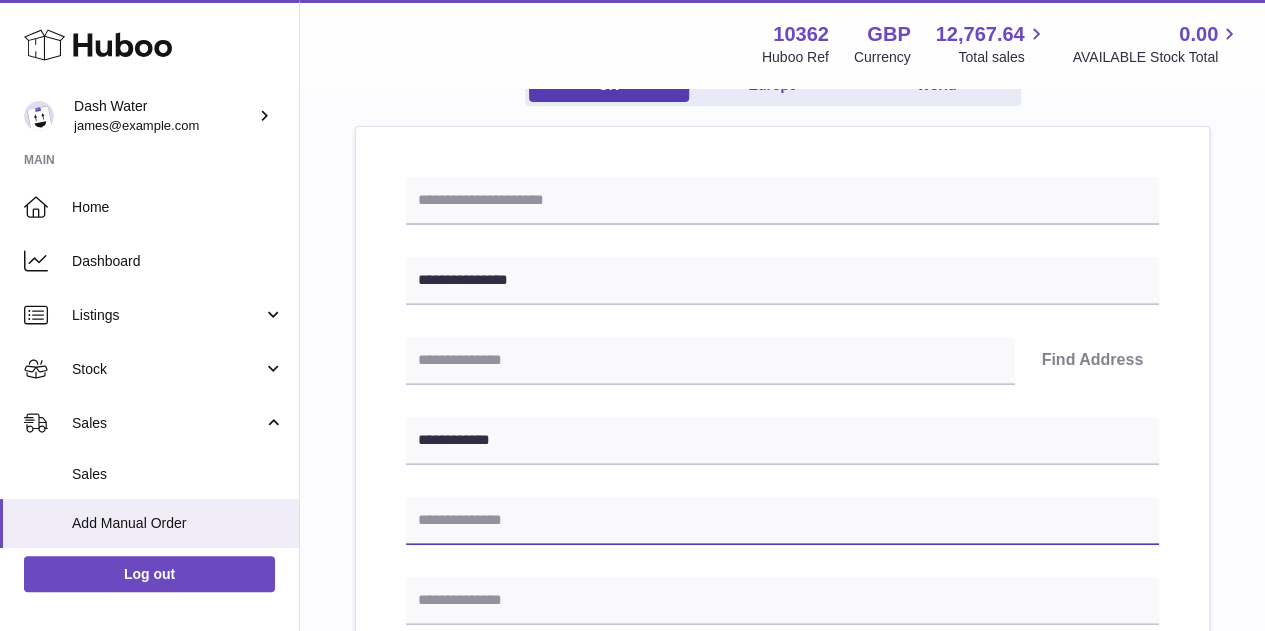 paste on "**********" 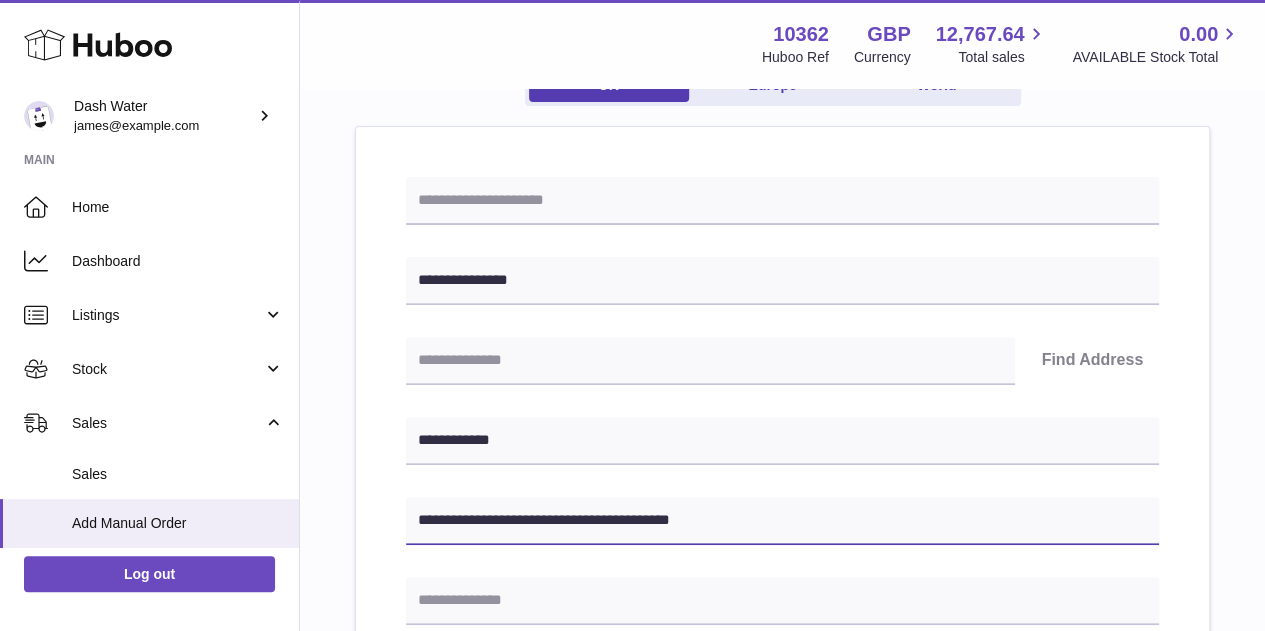 click on "**********" at bounding box center (782, 521) 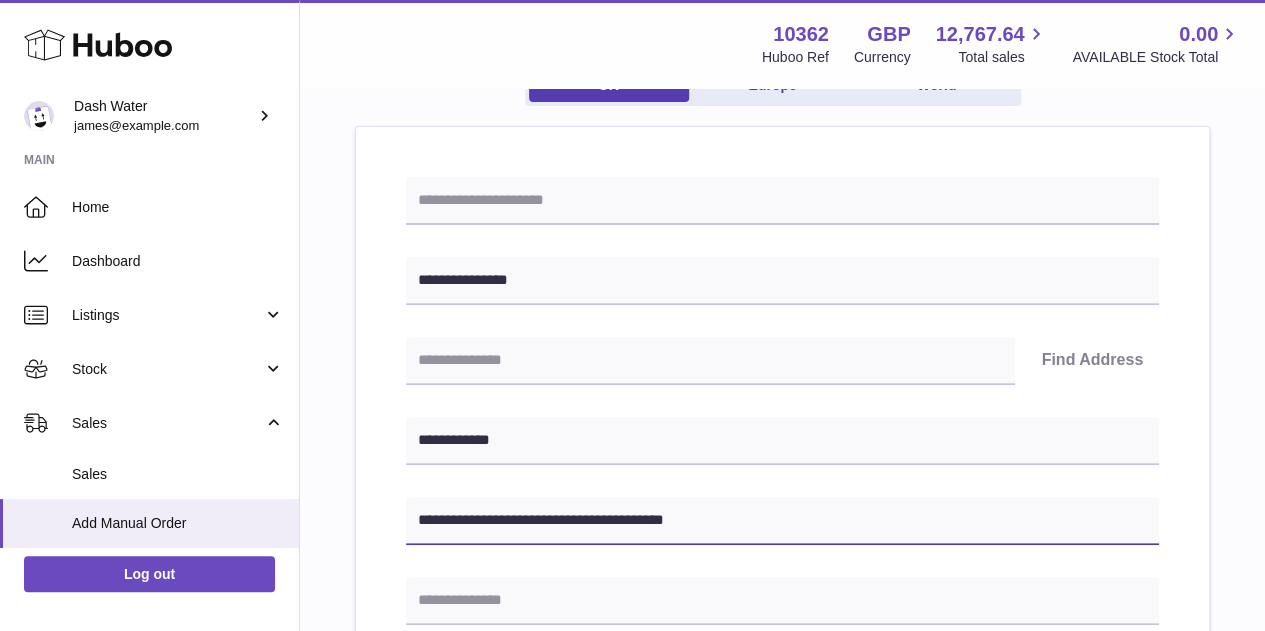 drag, startPoint x: 554, startPoint y: 513, endPoint x: 907, endPoint y: 512, distance: 353.0014 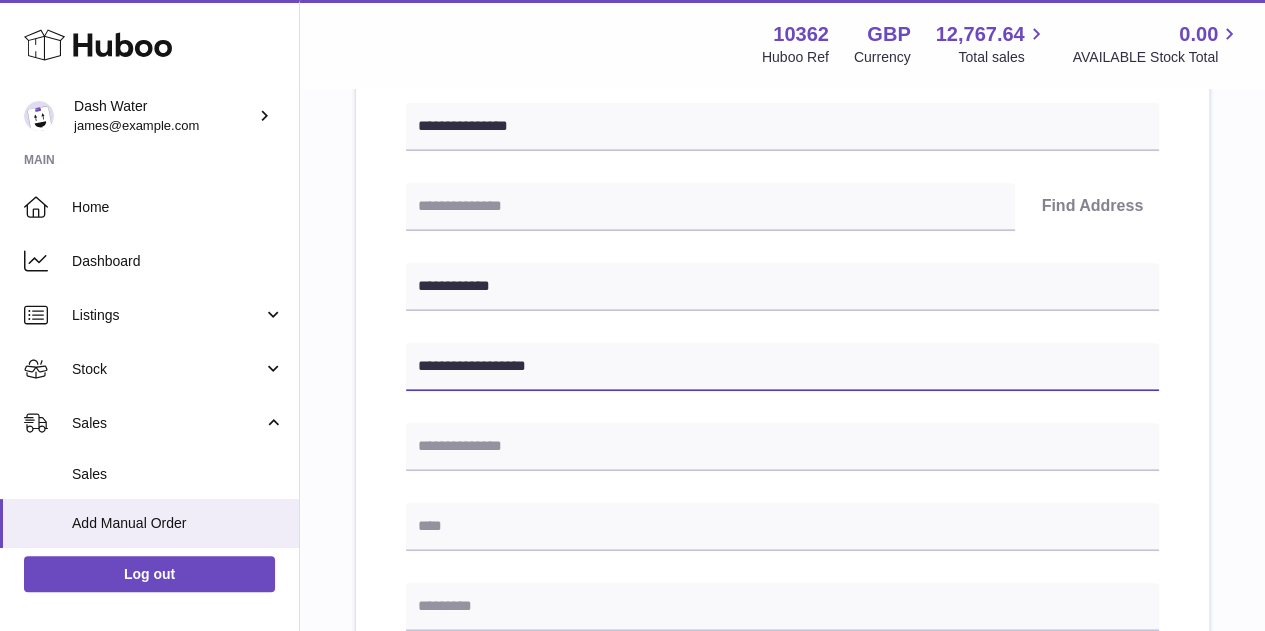 scroll, scrollTop: 400, scrollLeft: 0, axis: vertical 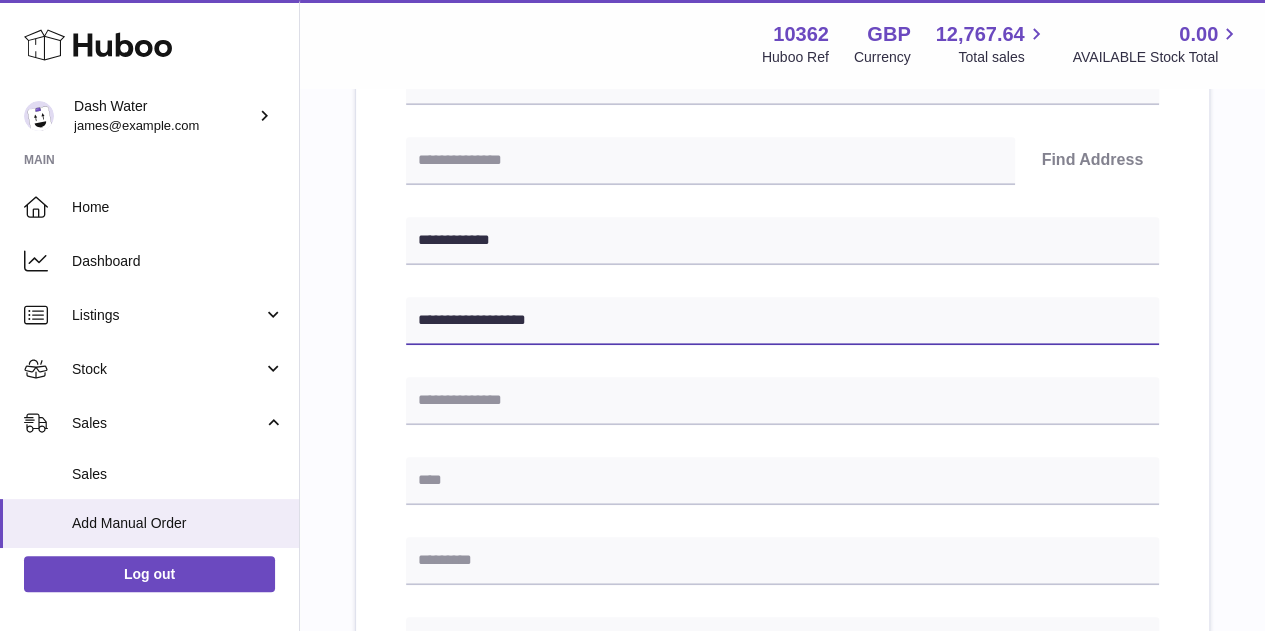 type on "**********" 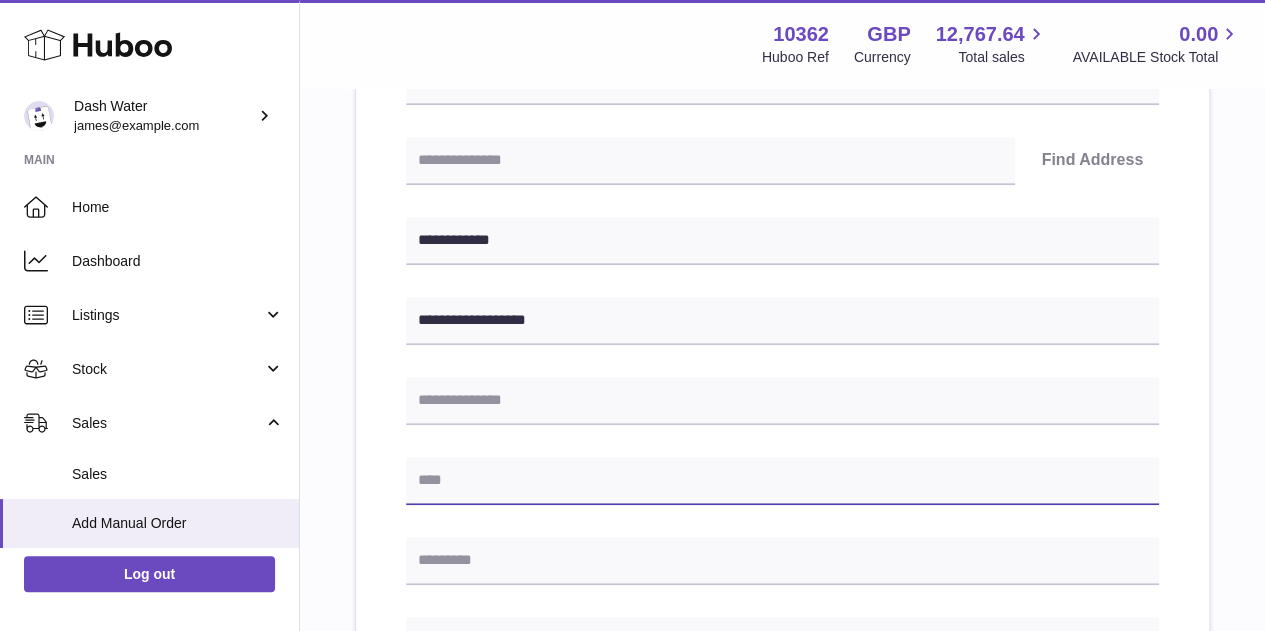 click at bounding box center (782, 481) 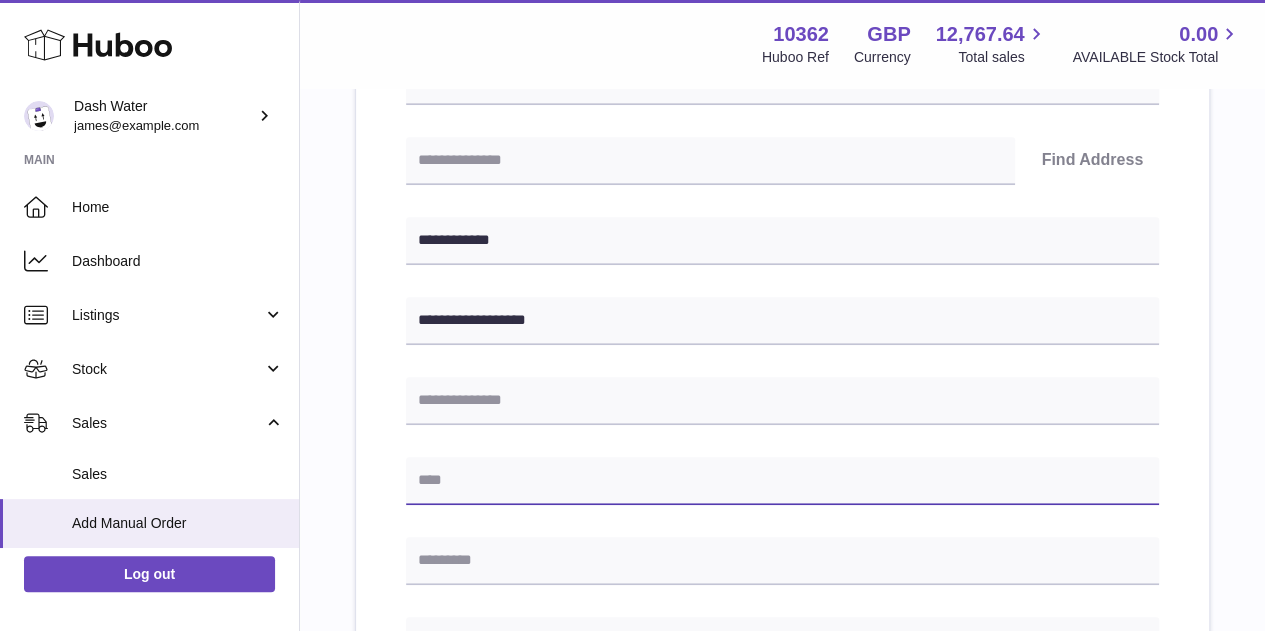 paste on "**********" 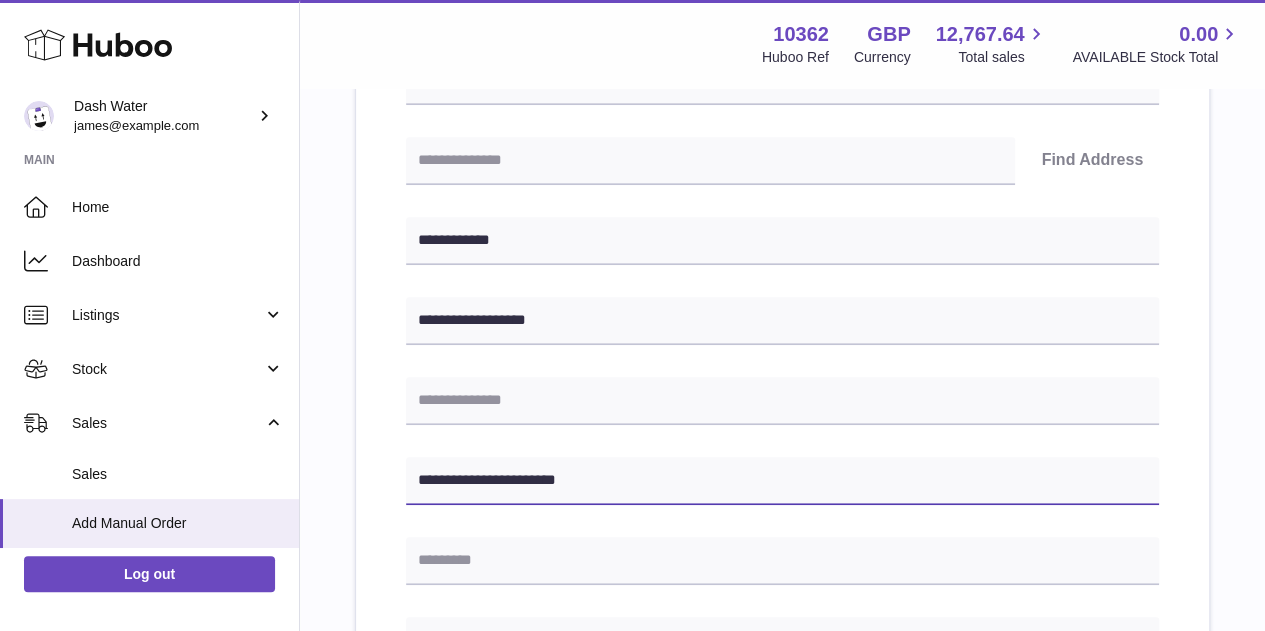 click on "**********" at bounding box center [782, 481] 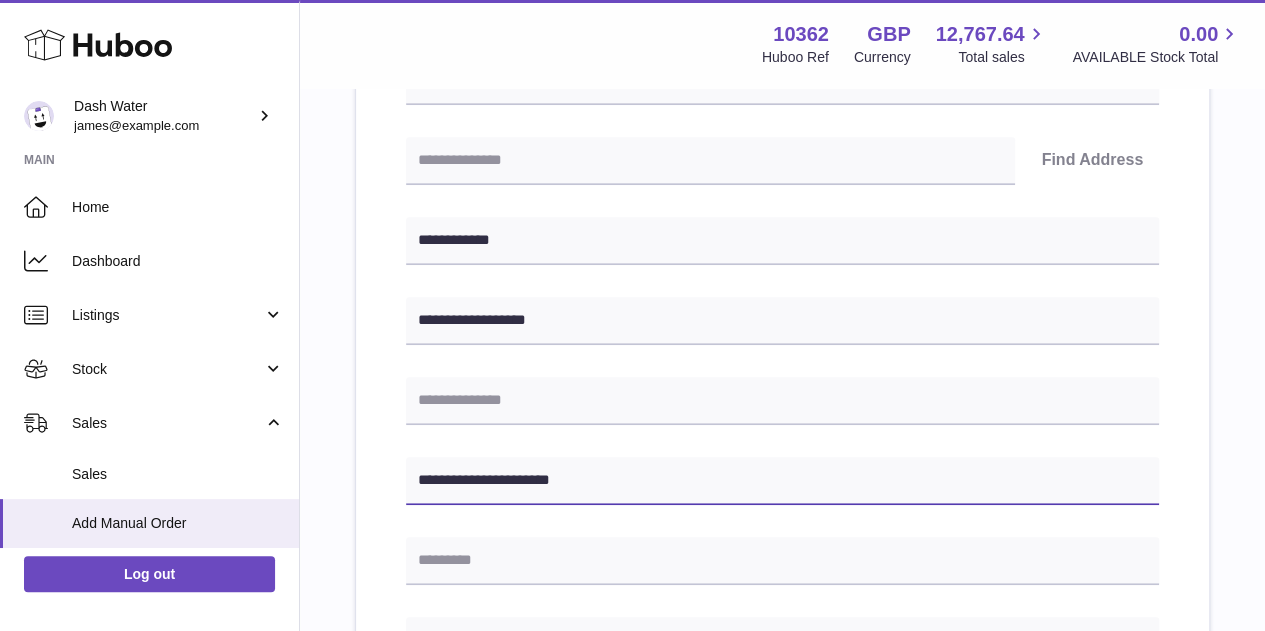 drag, startPoint x: 502, startPoint y: 480, endPoint x: 608, endPoint y: 479, distance: 106.004715 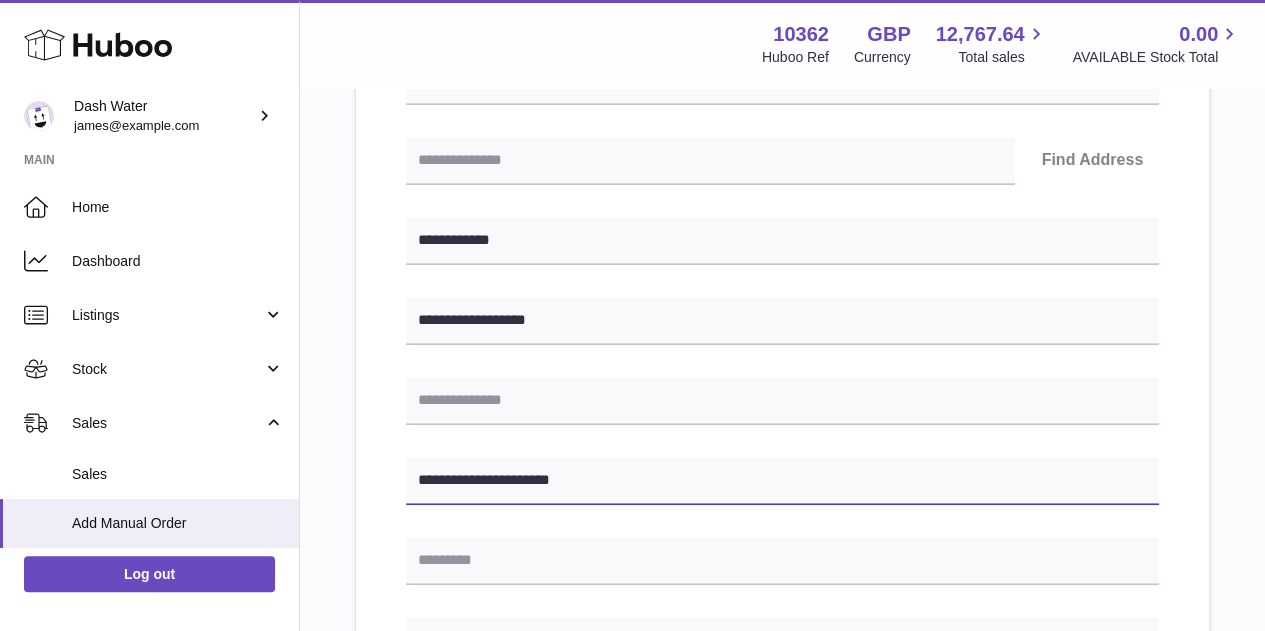 click on "**********" at bounding box center (782, 481) 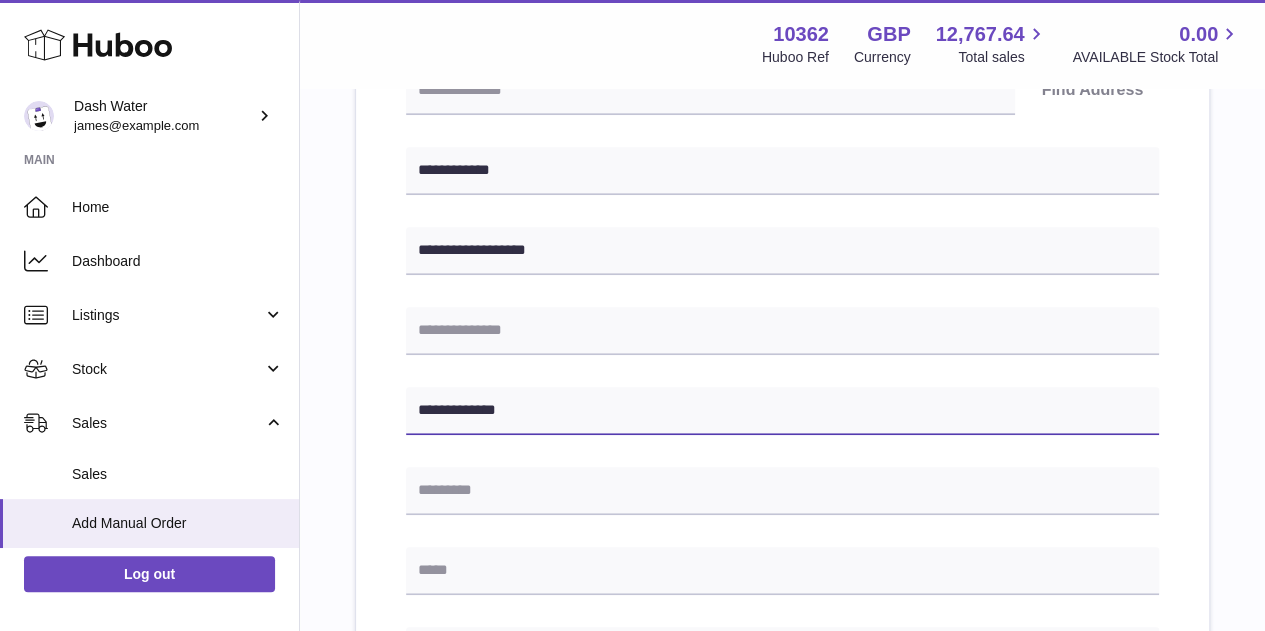 scroll, scrollTop: 500, scrollLeft: 0, axis: vertical 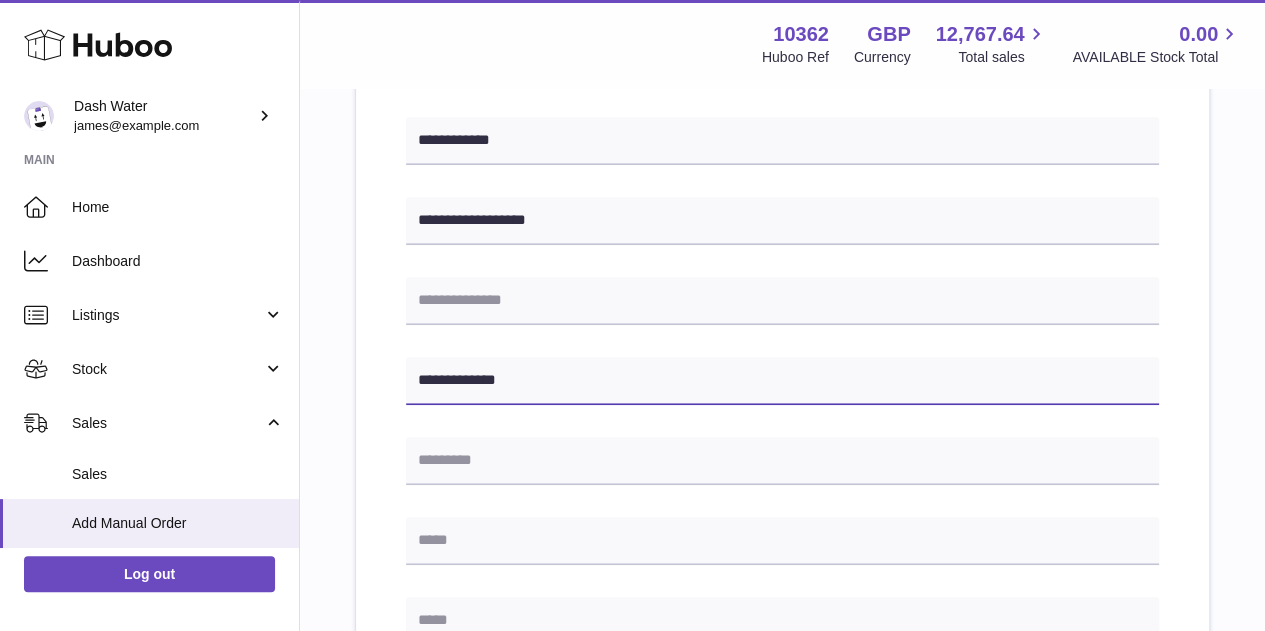 type on "**********" 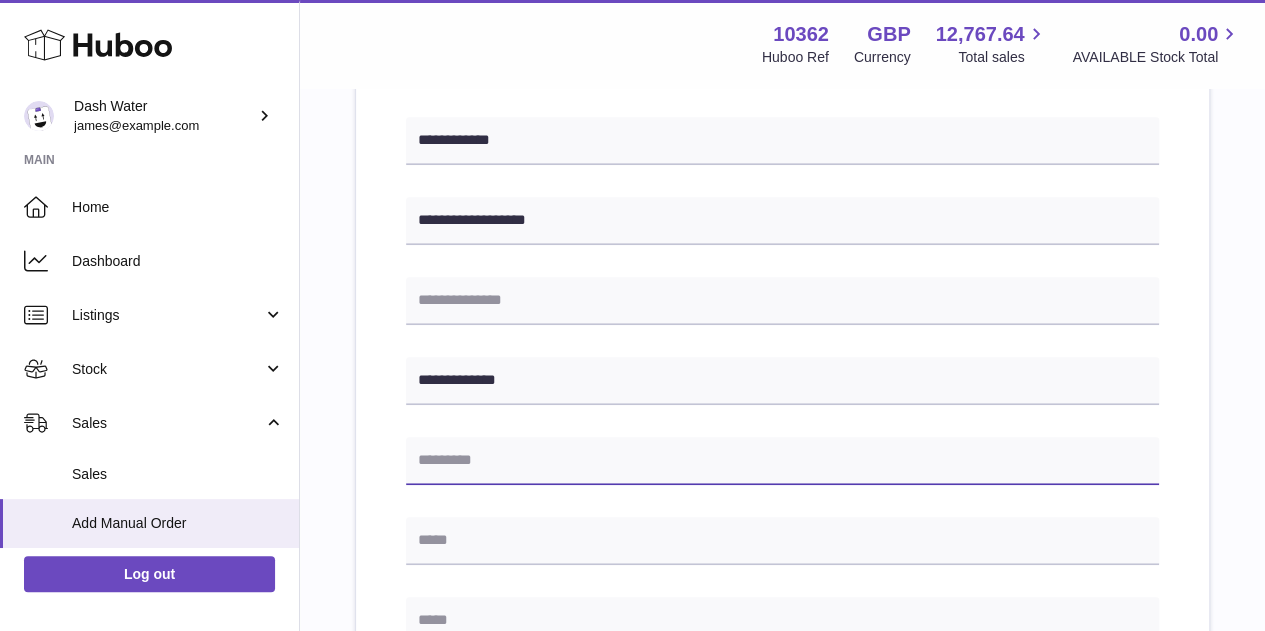 click at bounding box center (782, 461) 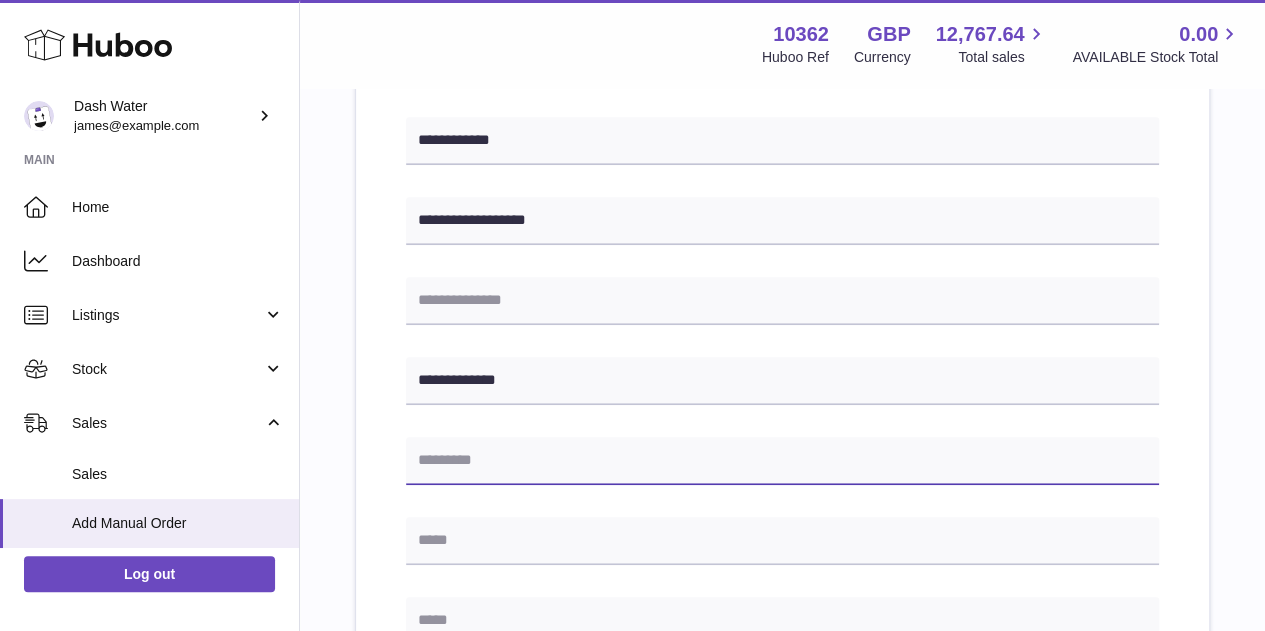 paste on "********" 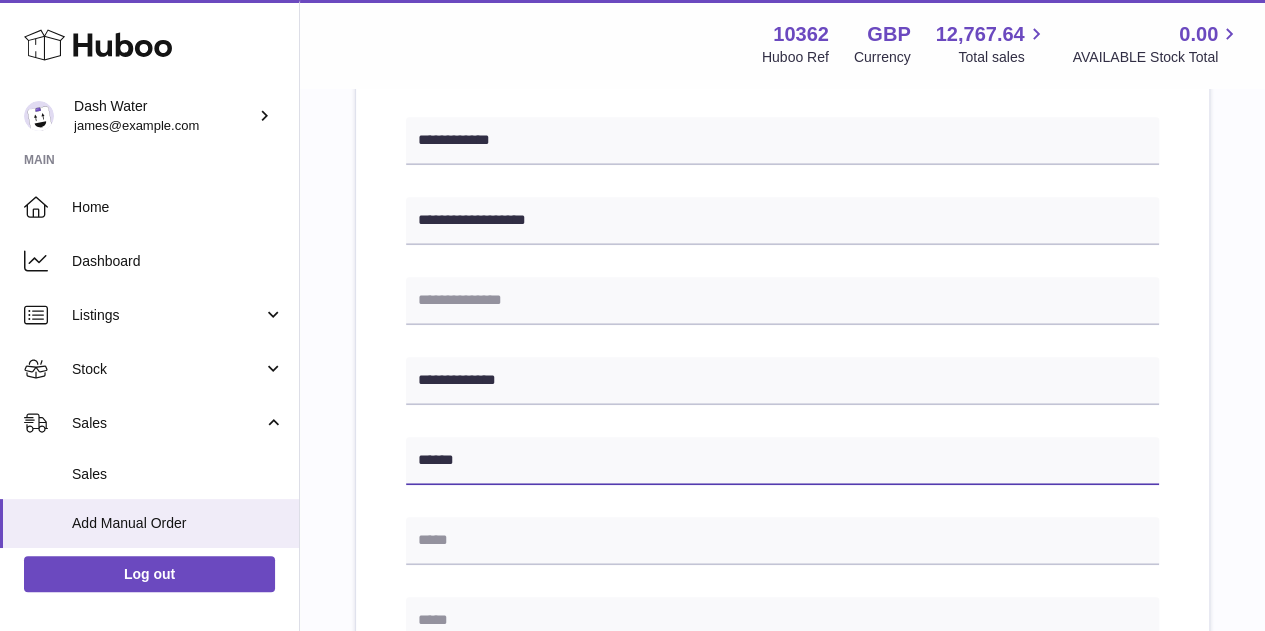 type on "******" 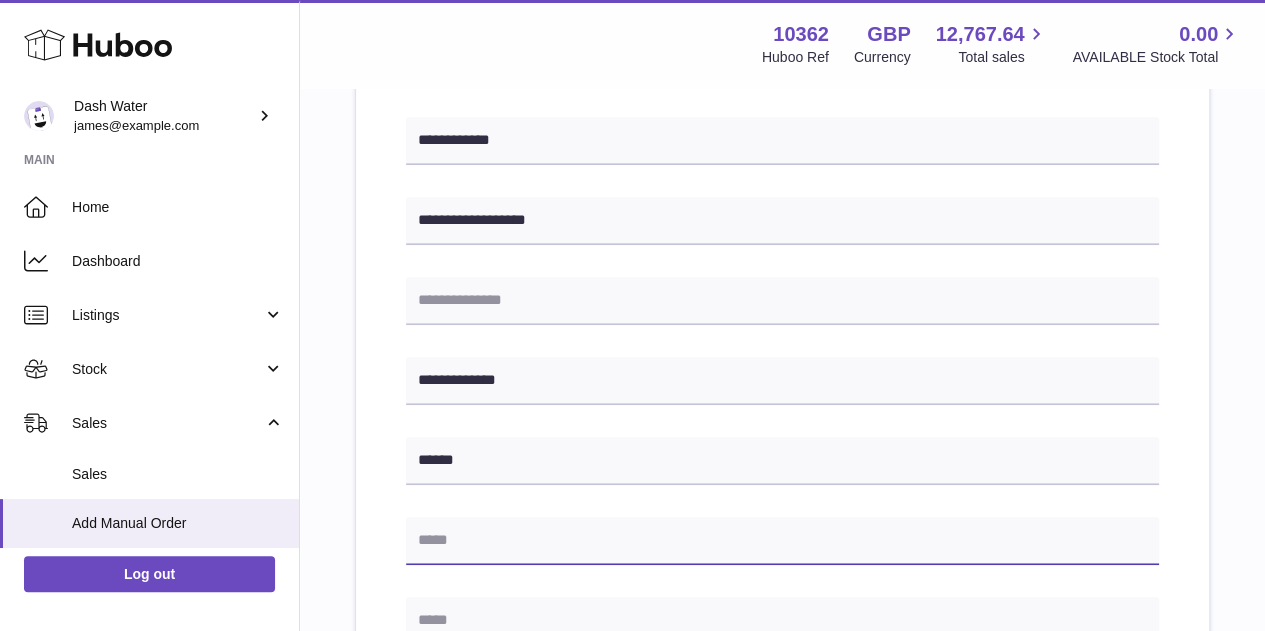 click at bounding box center [782, 541] 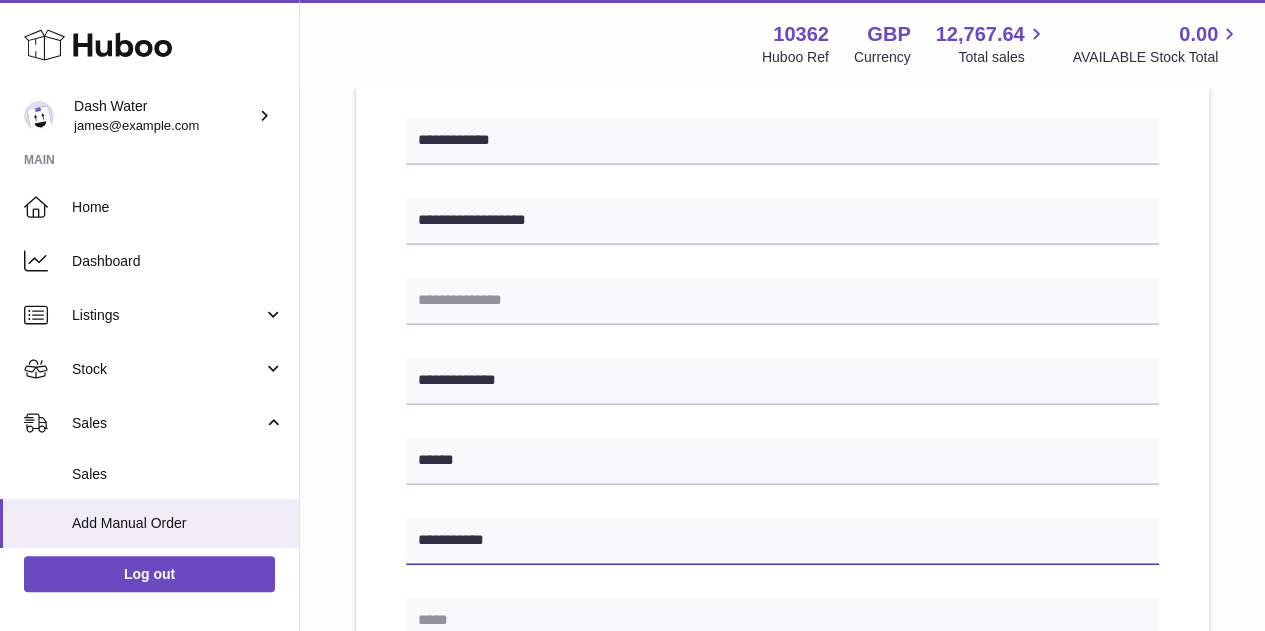 click on "**********" at bounding box center [782, 541] 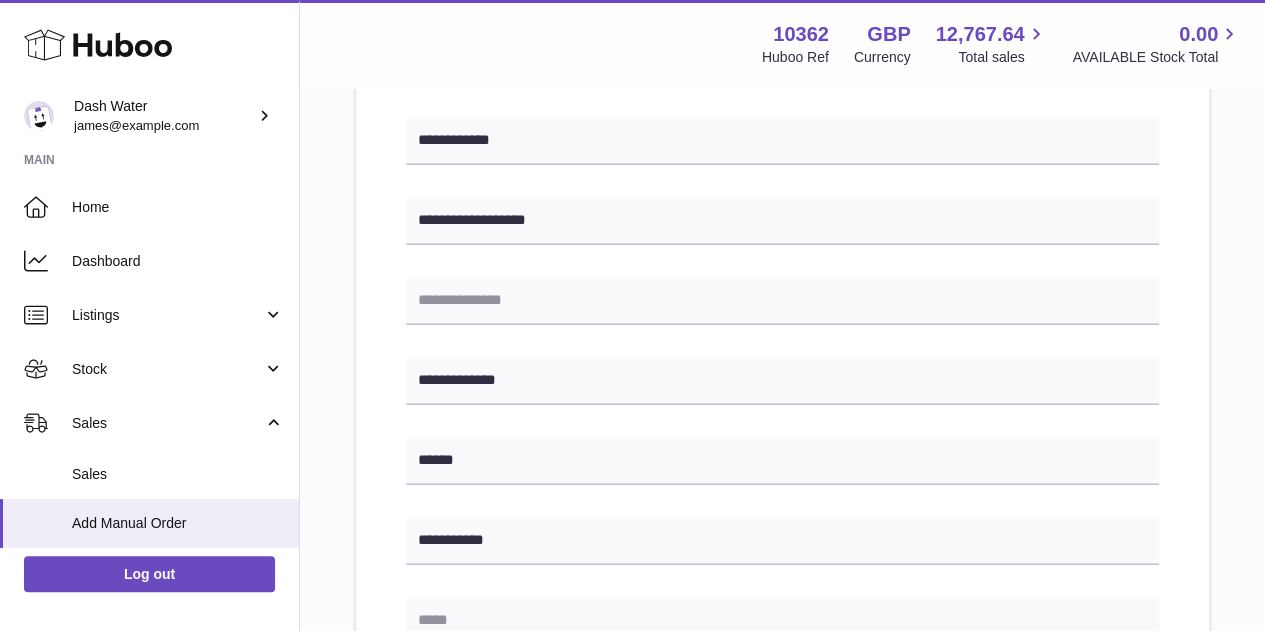 click on "**********" at bounding box center [782, 458] 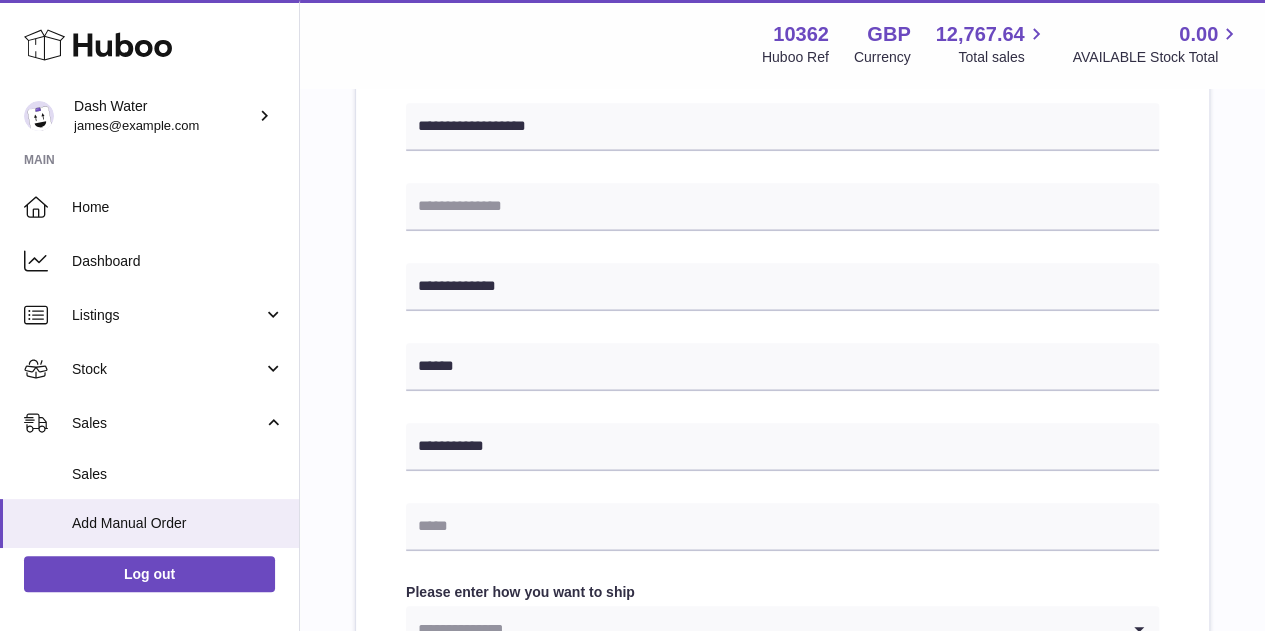 scroll, scrollTop: 700, scrollLeft: 0, axis: vertical 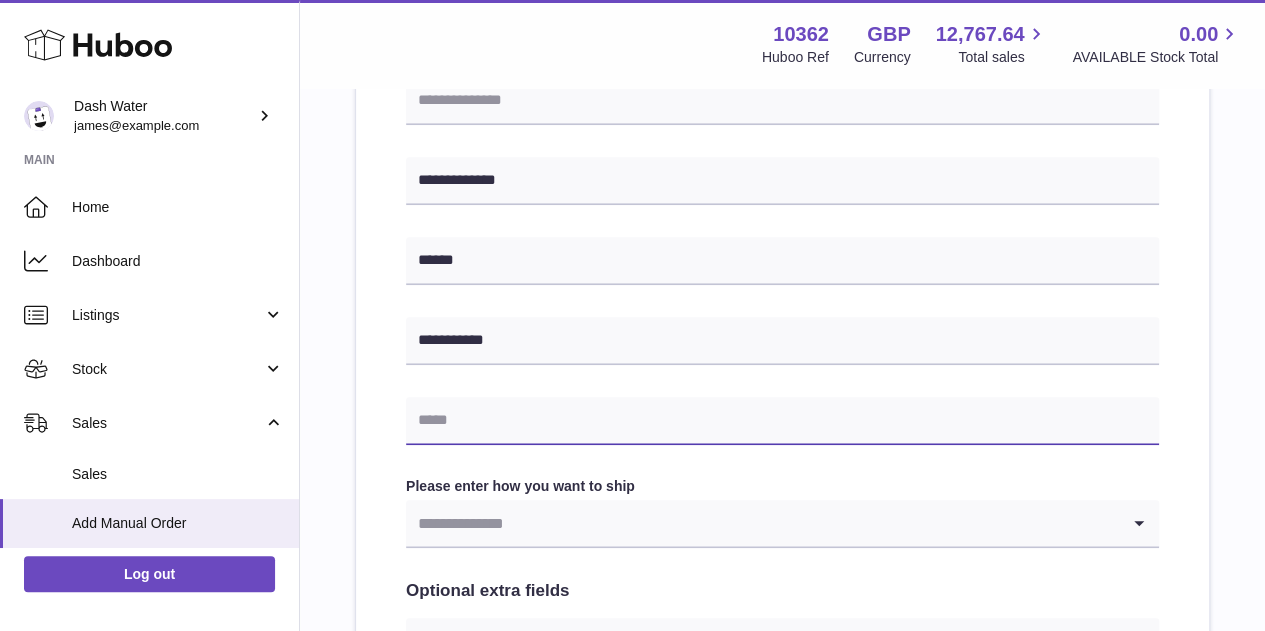 click at bounding box center [782, 421] 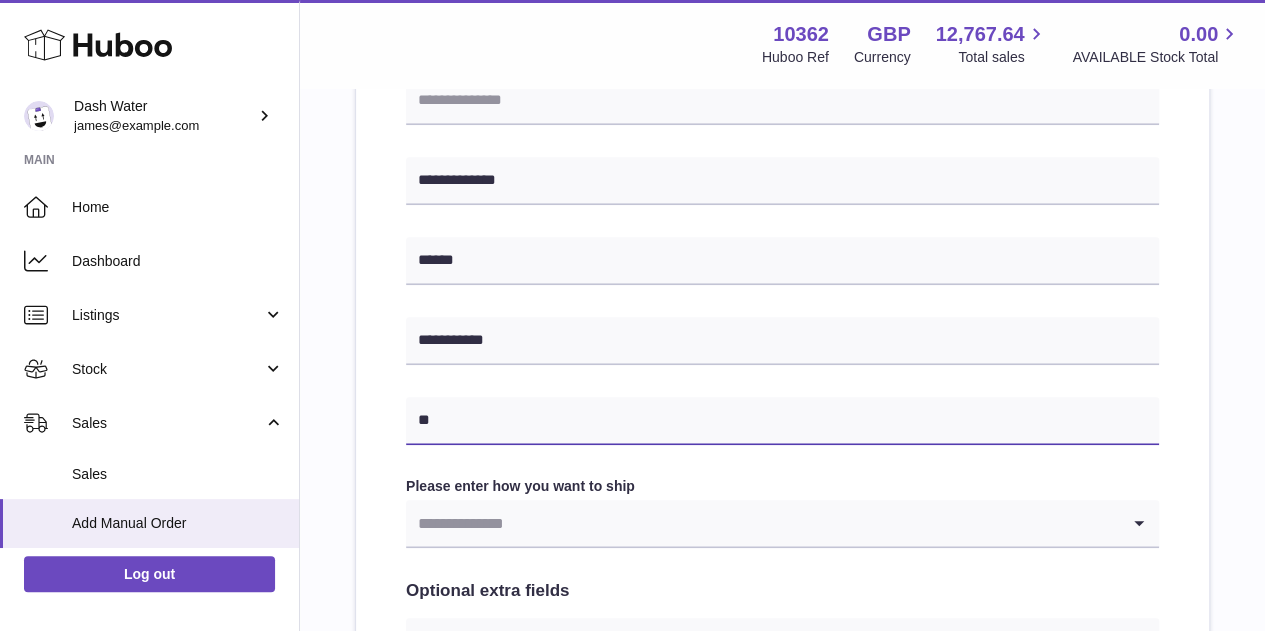 type on "**********" 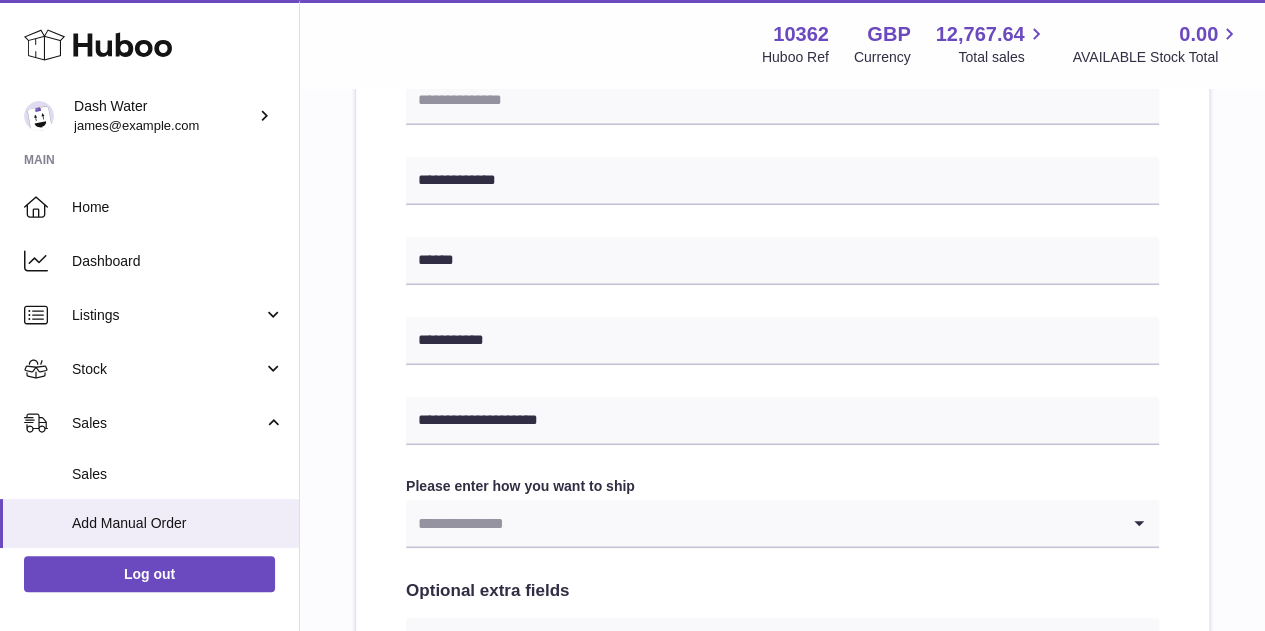 click at bounding box center [762, 523] 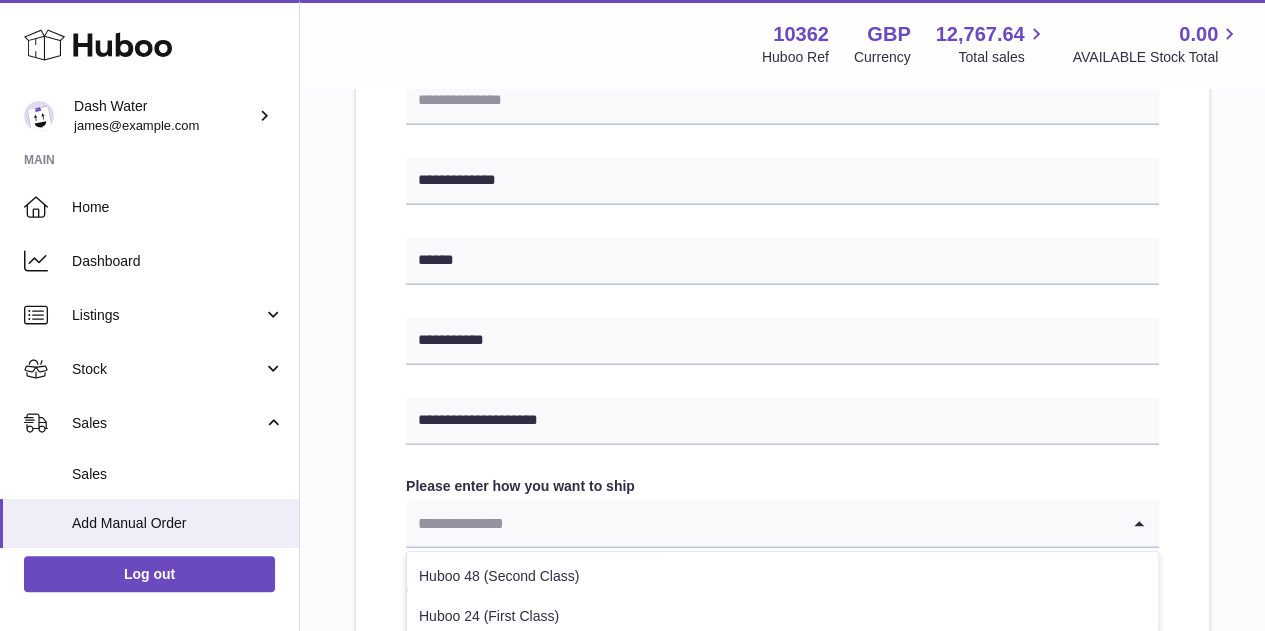 scroll, scrollTop: 800, scrollLeft: 0, axis: vertical 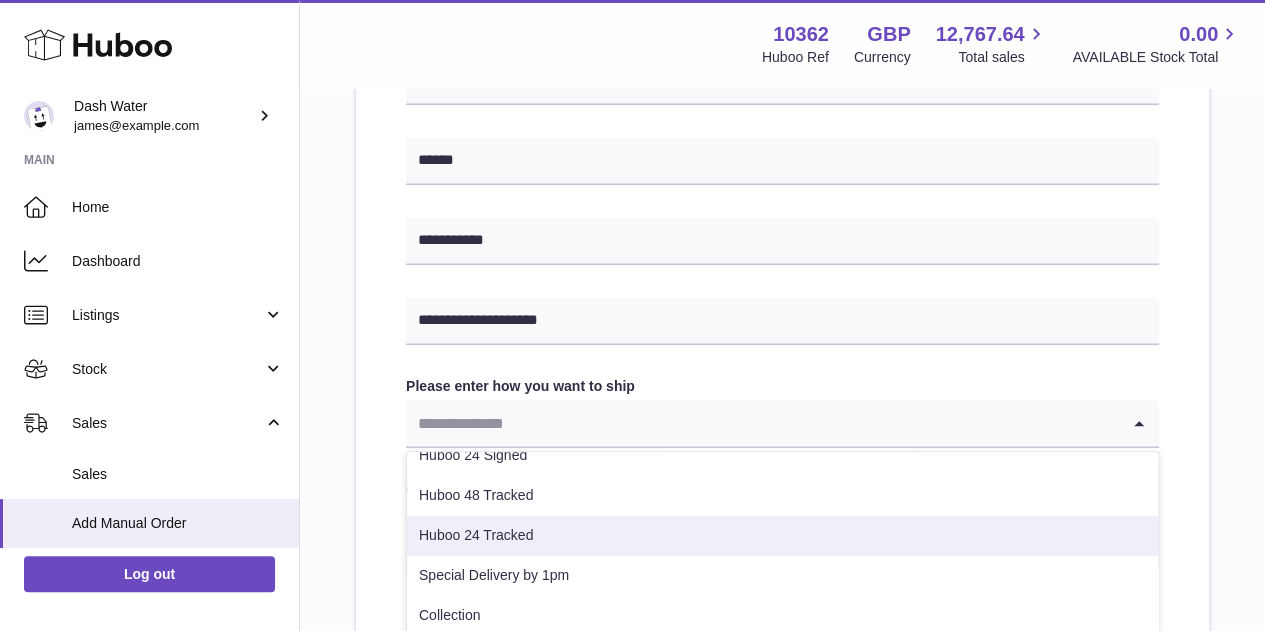 click on "Huboo 24 Tracked" at bounding box center [782, 536] 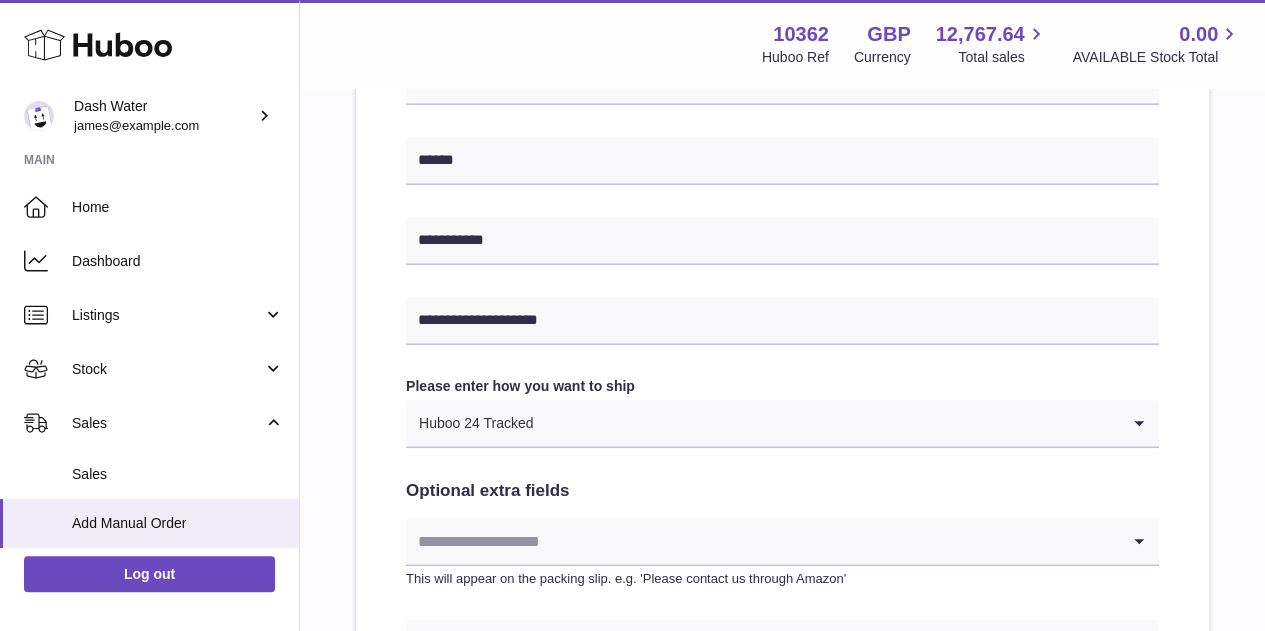 click on "**********" at bounding box center (782, 158) 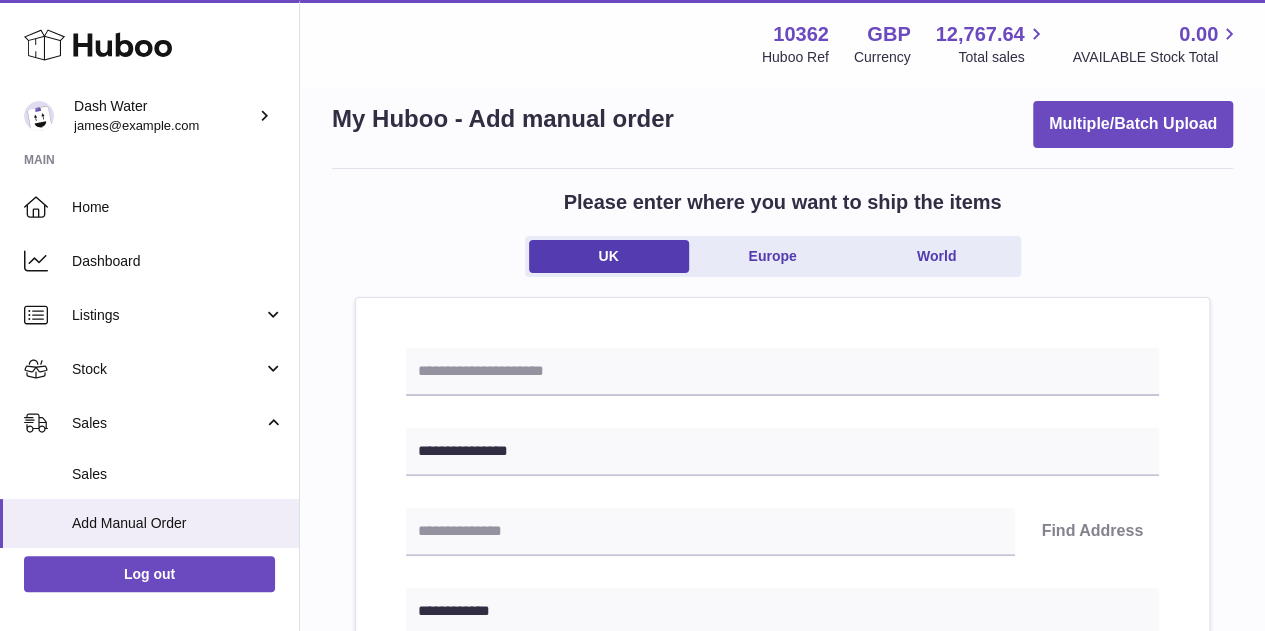 scroll, scrollTop: 0, scrollLeft: 0, axis: both 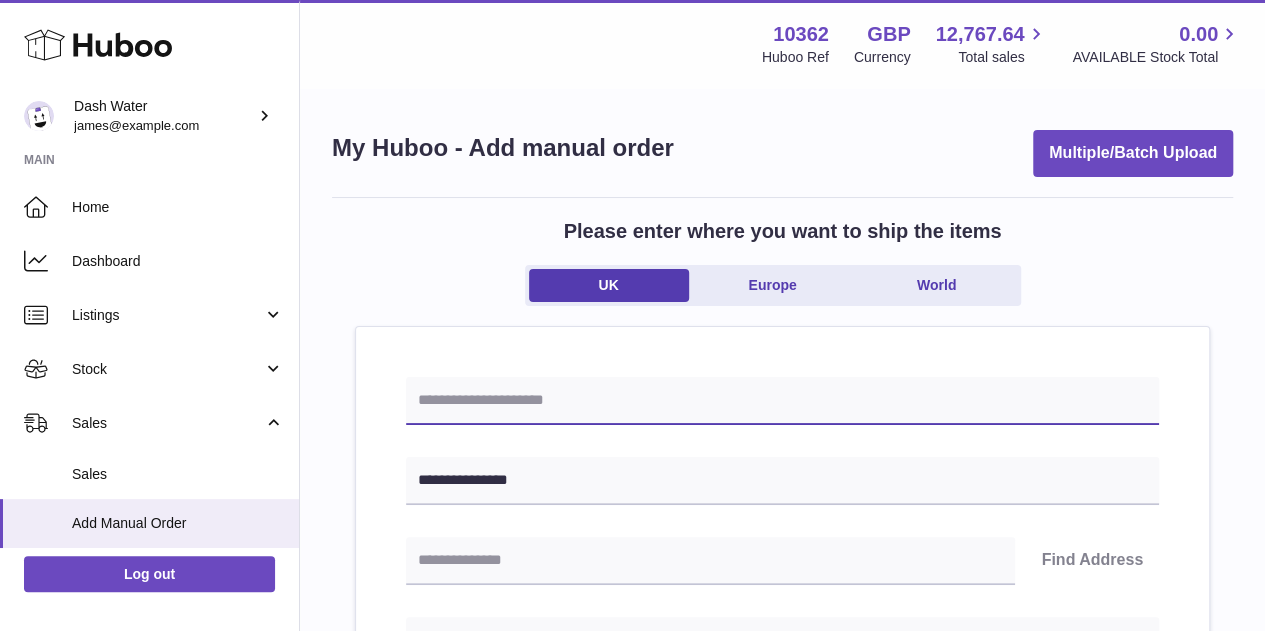 click at bounding box center (782, 401) 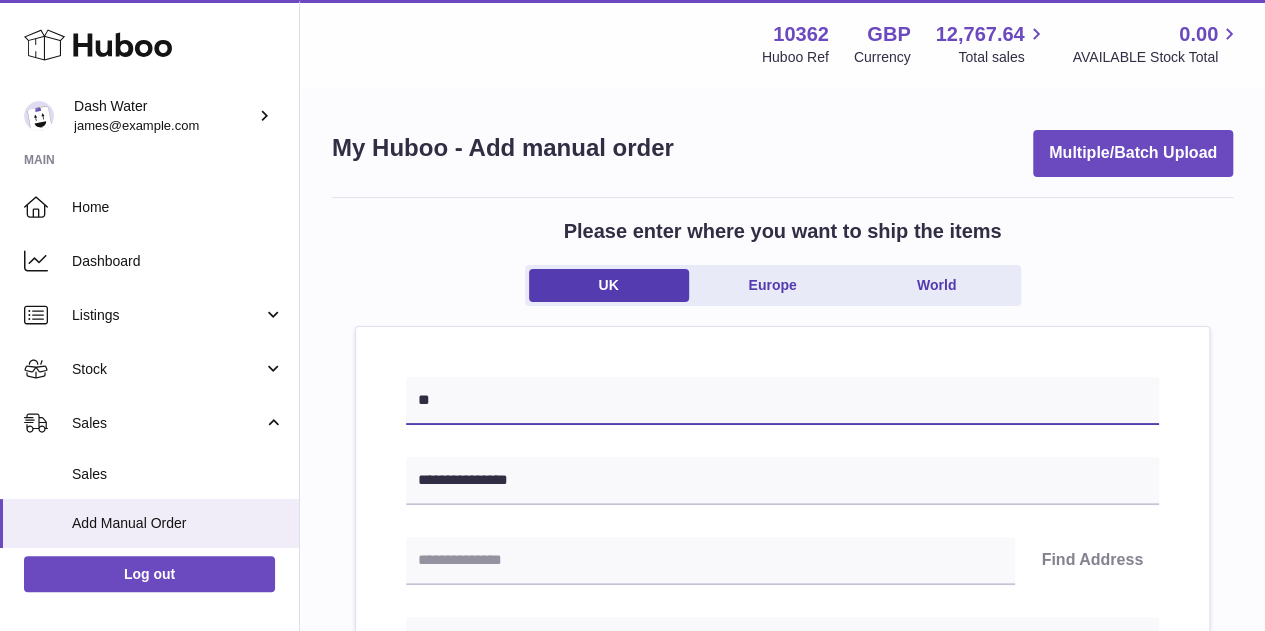 type on "*" 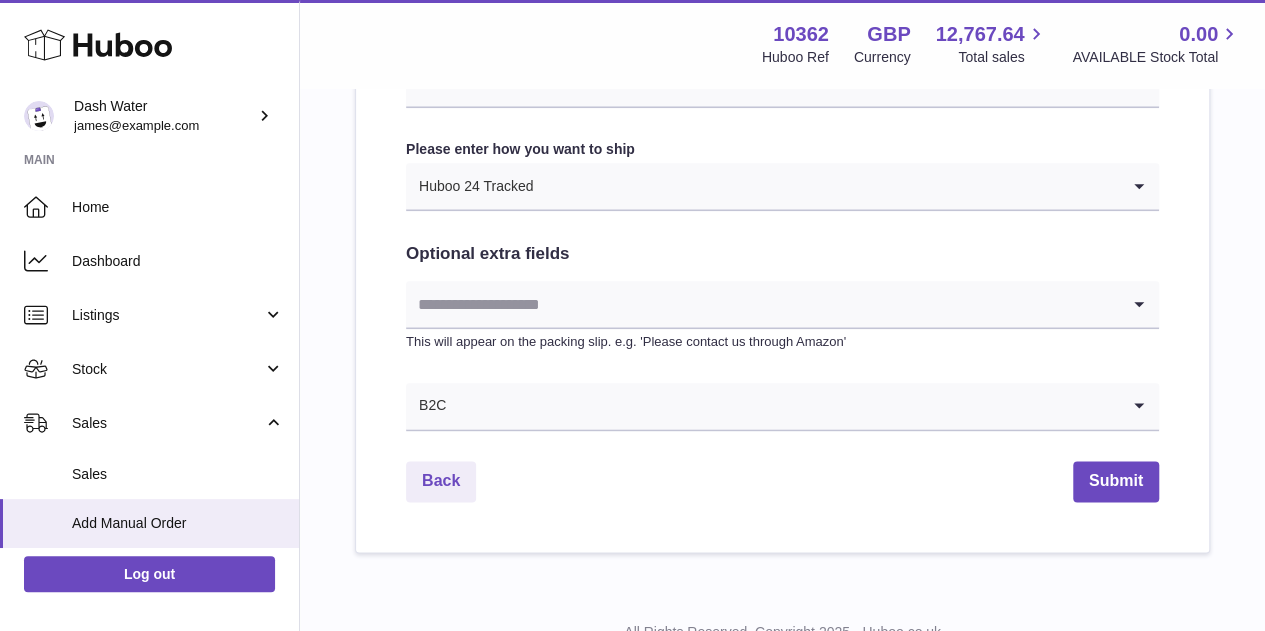 scroll, scrollTop: 1115, scrollLeft: 0, axis: vertical 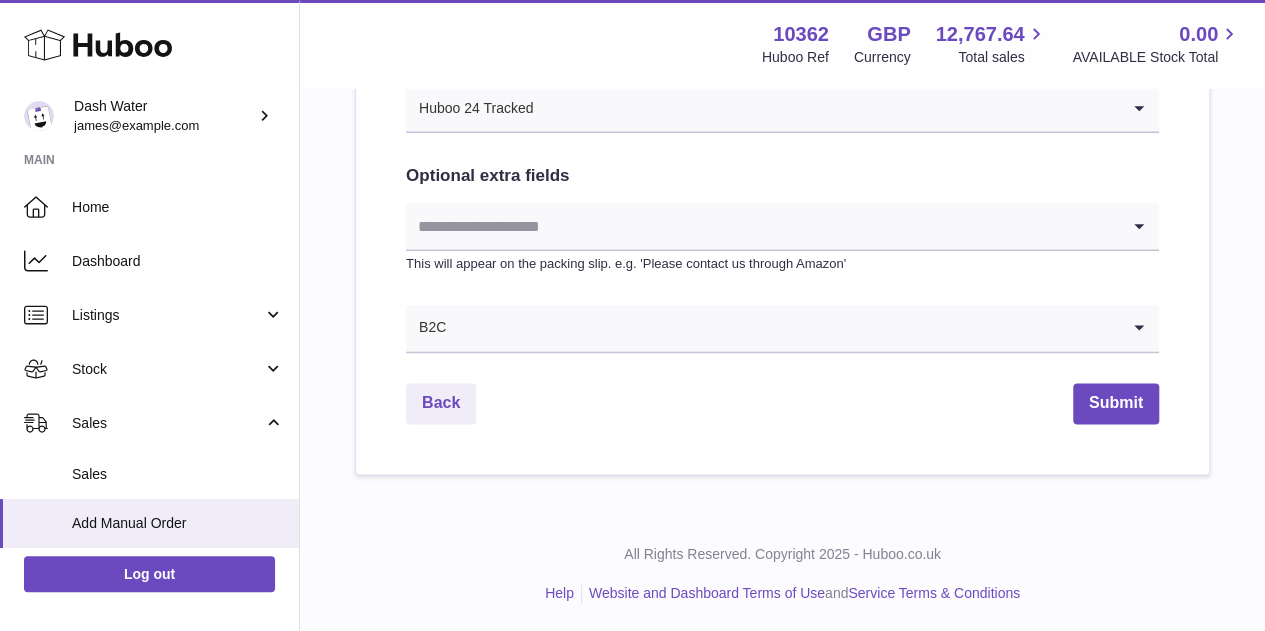 type on "**********" 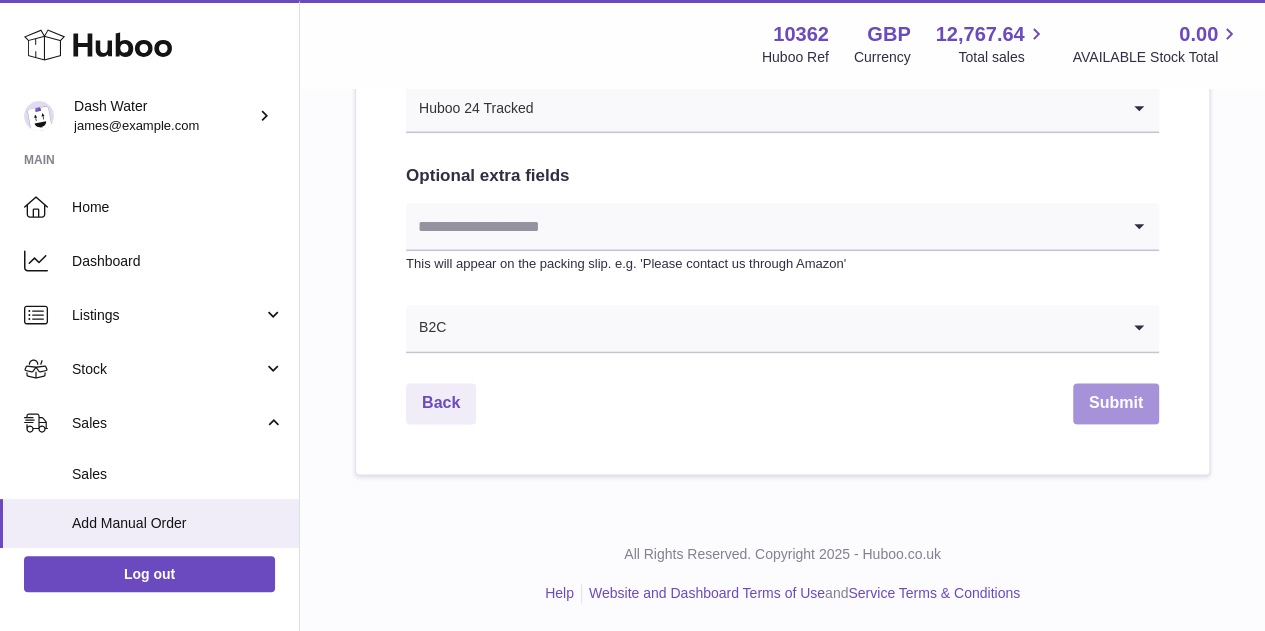 click on "Submit" at bounding box center [1116, 403] 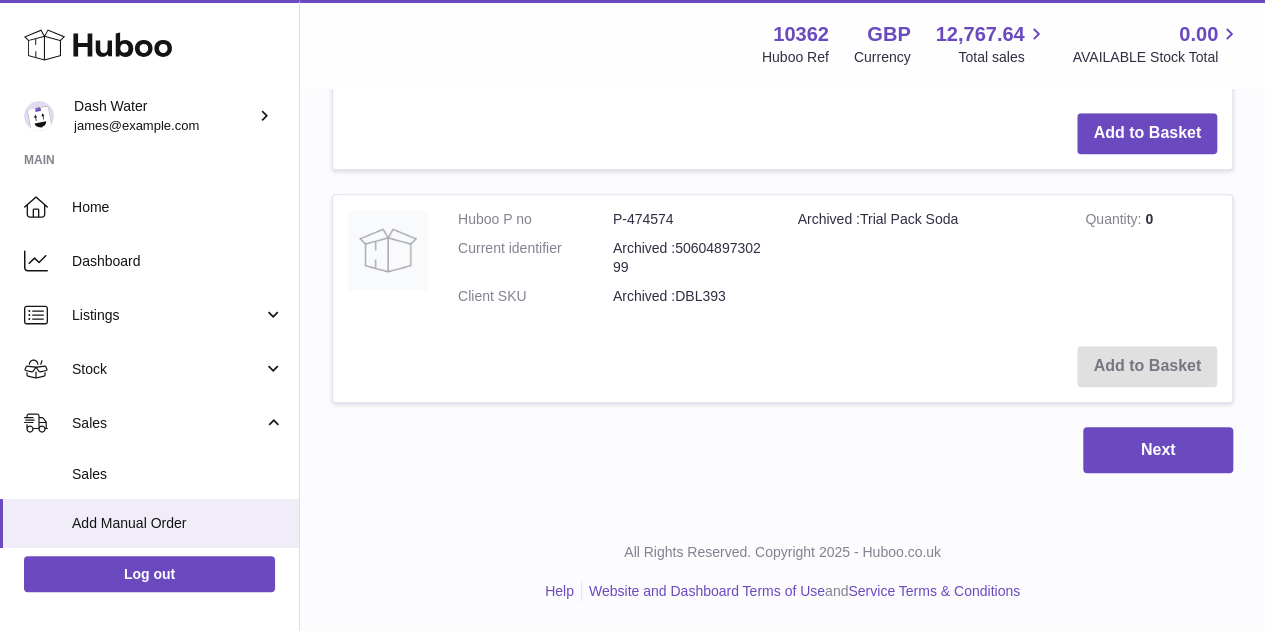 scroll, scrollTop: 0, scrollLeft: 0, axis: both 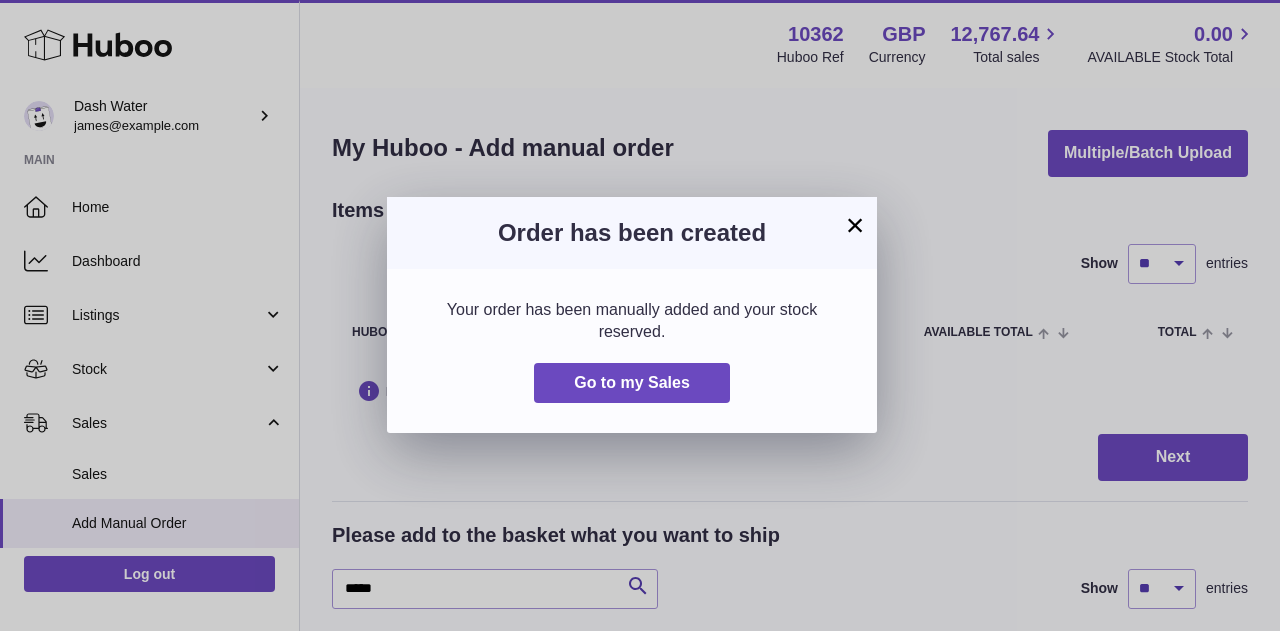 click on "×" at bounding box center (855, 225) 